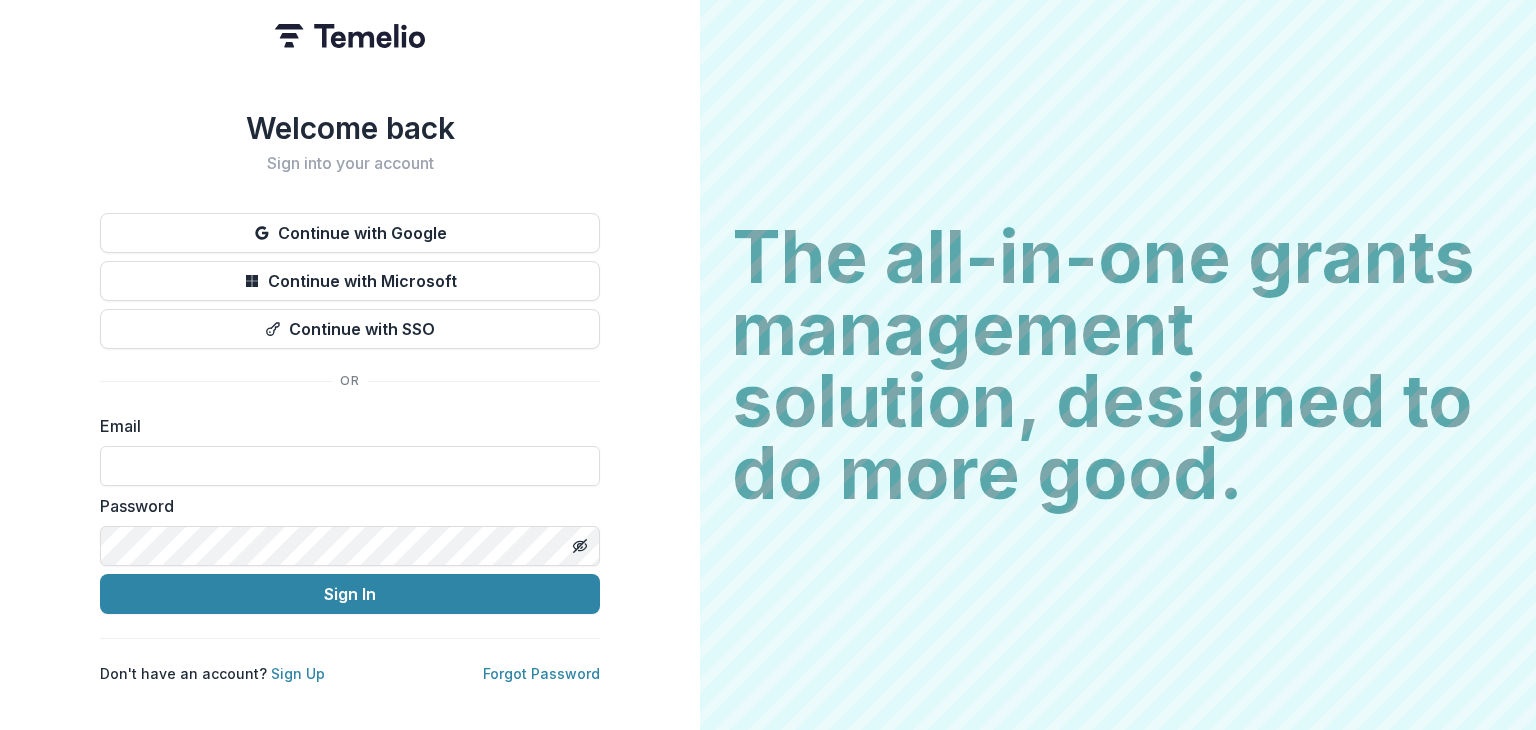 scroll, scrollTop: 0, scrollLeft: 0, axis: both 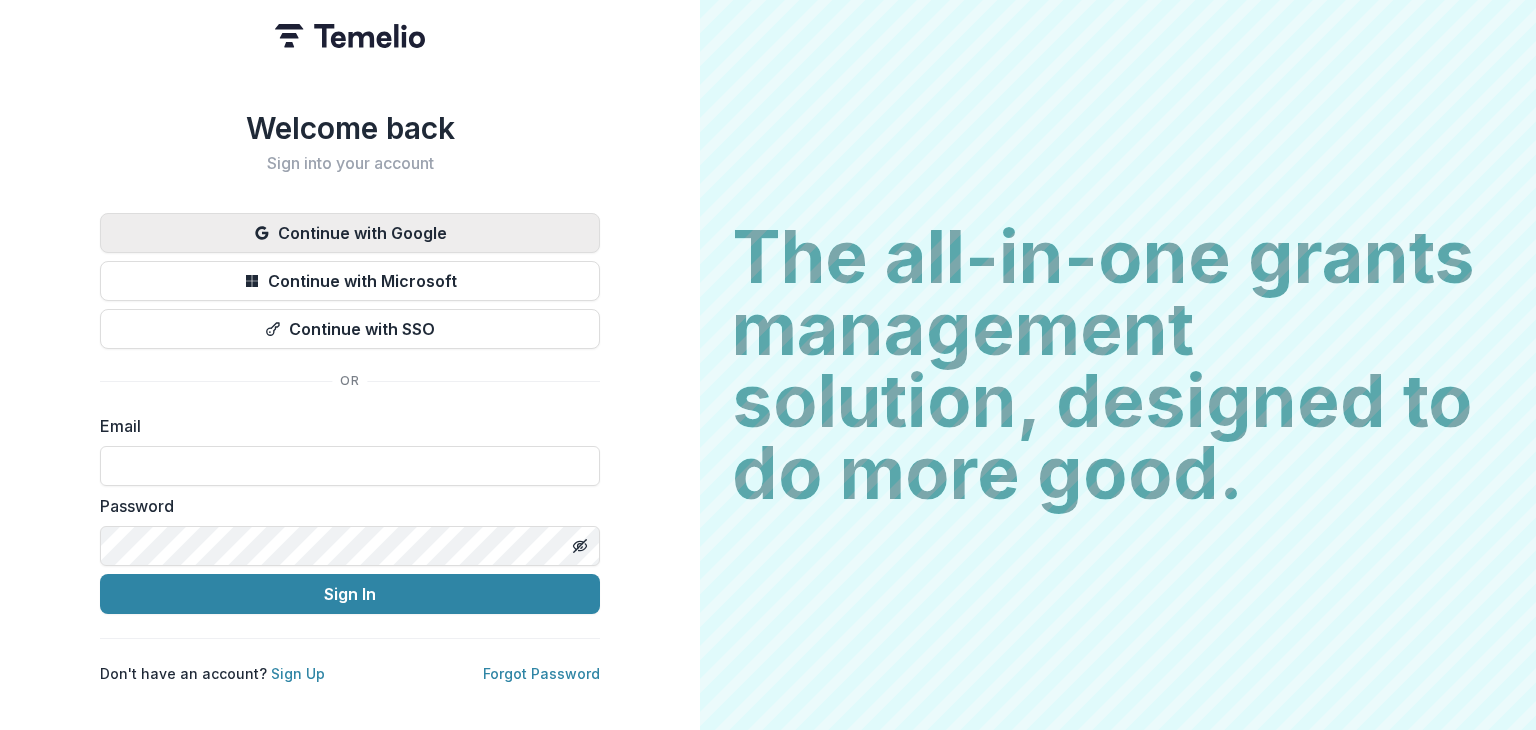 click on "Continue with Google" at bounding box center (350, 233) 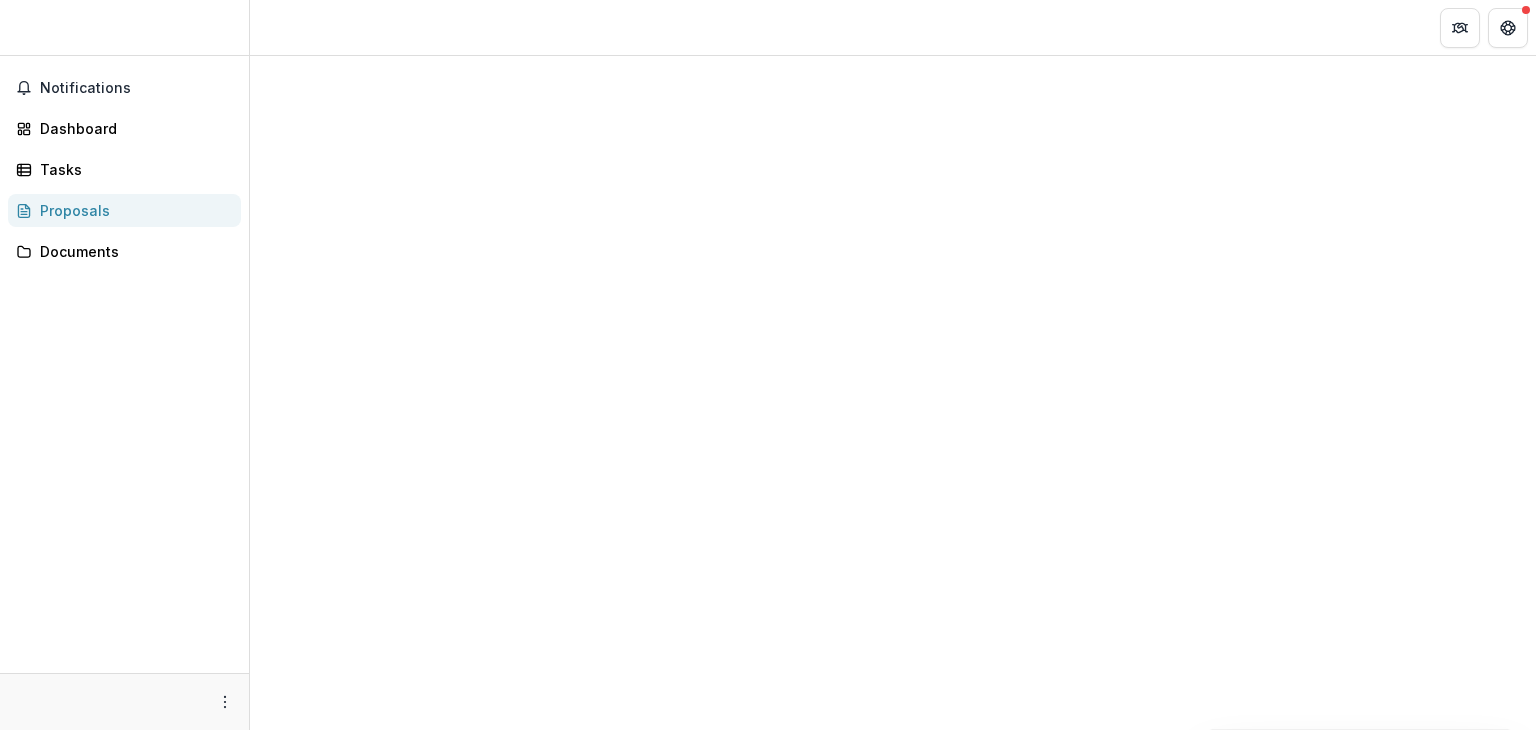 scroll, scrollTop: 0, scrollLeft: 0, axis: both 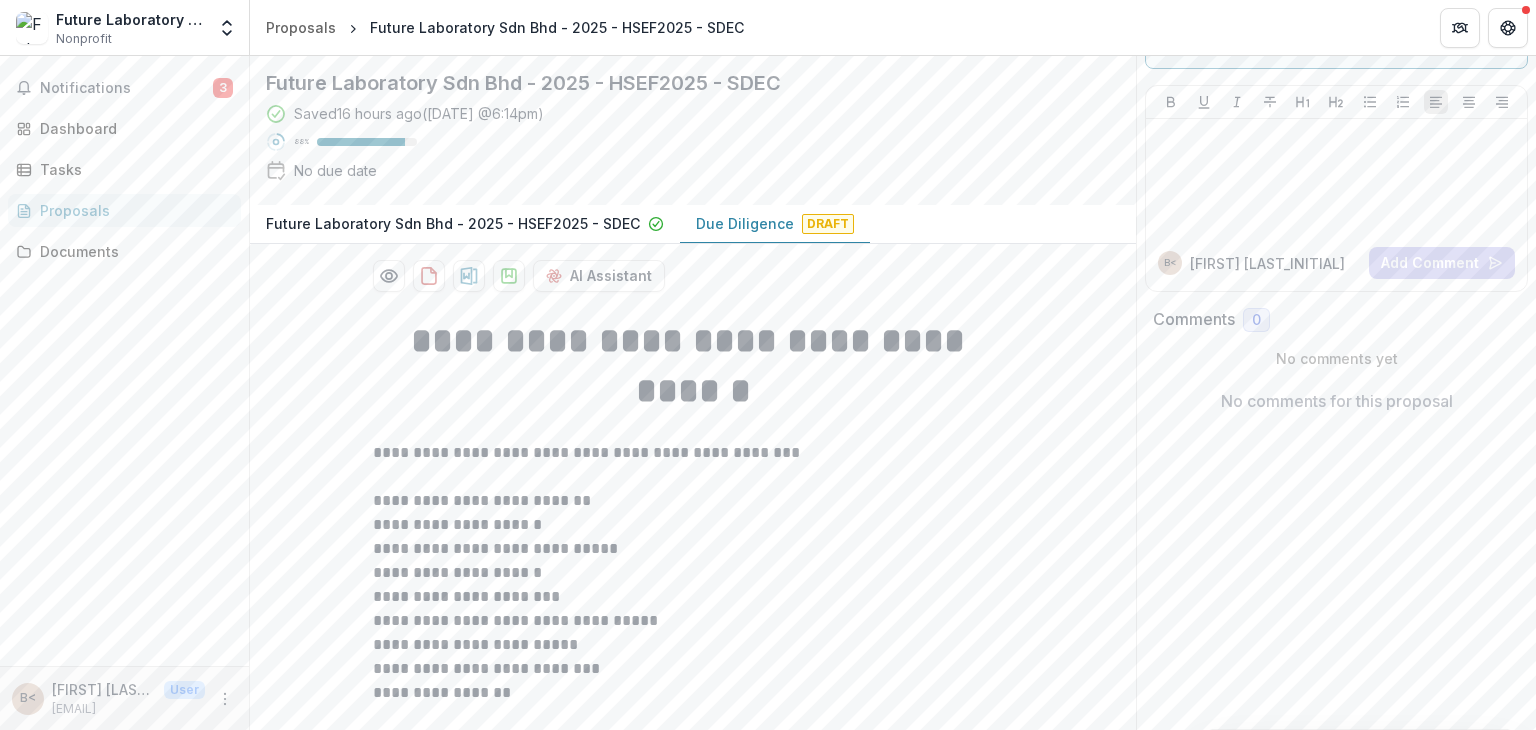 click on "**********" at bounding box center [693, 366] 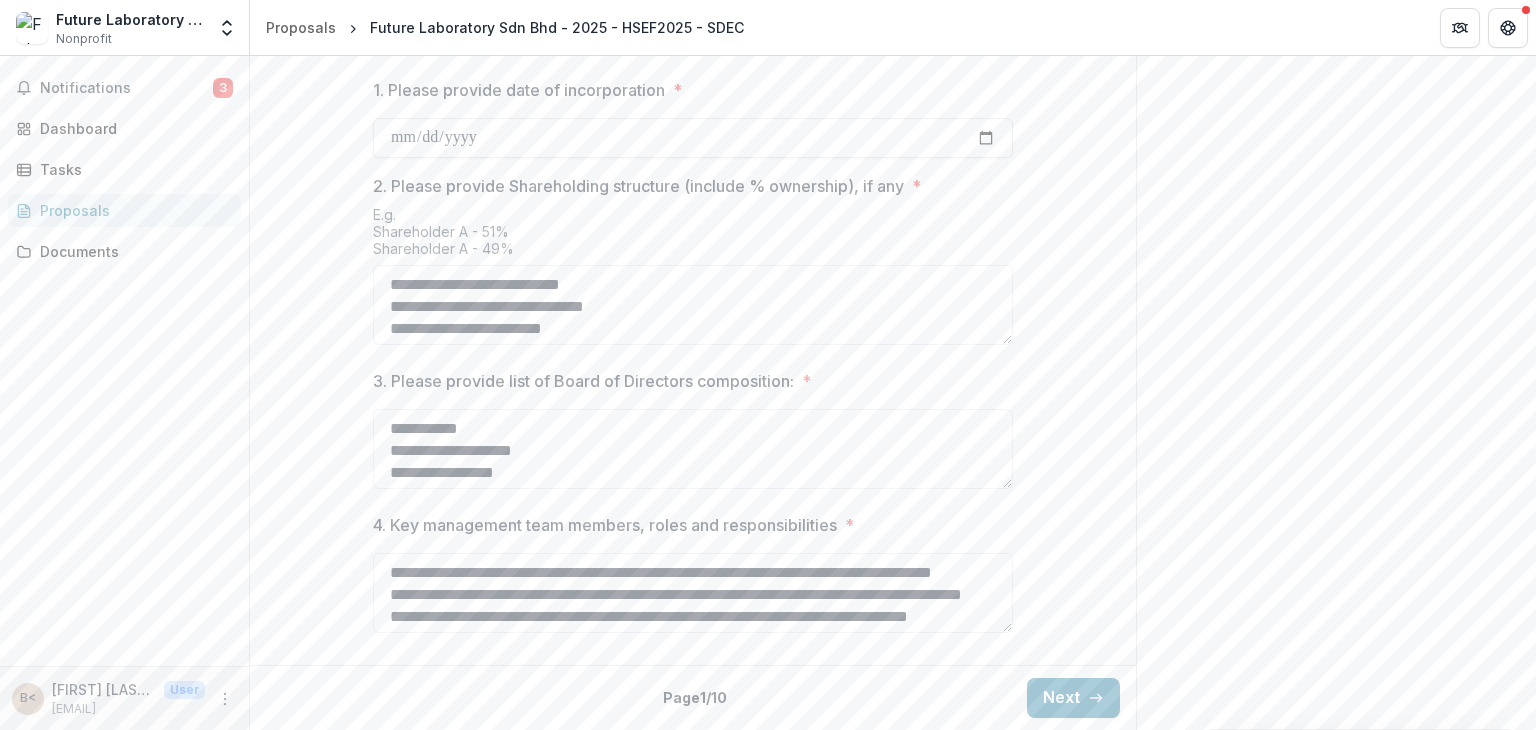 scroll, scrollTop: 920, scrollLeft: 0, axis: vertical 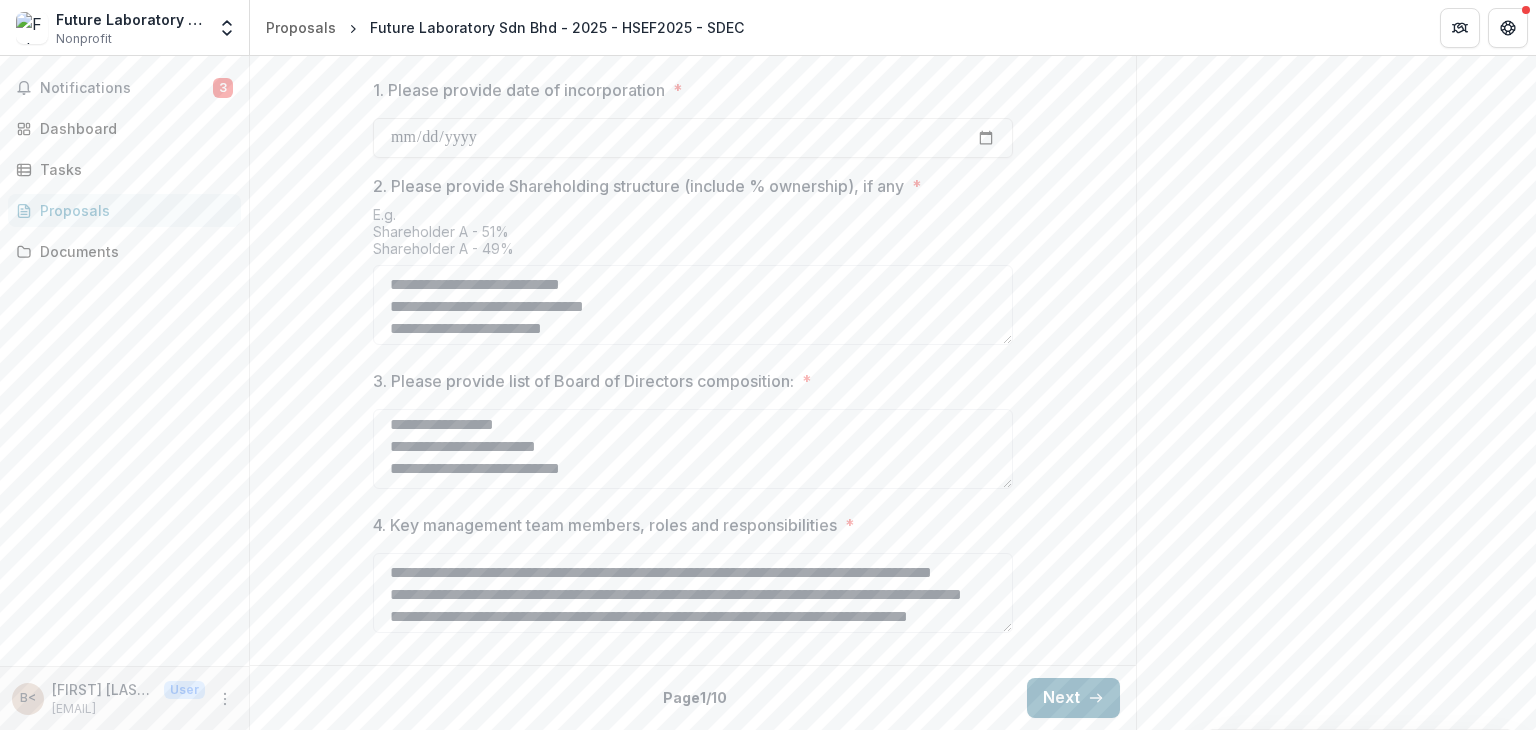 click on "Next" at bounding box center (1073, 698) 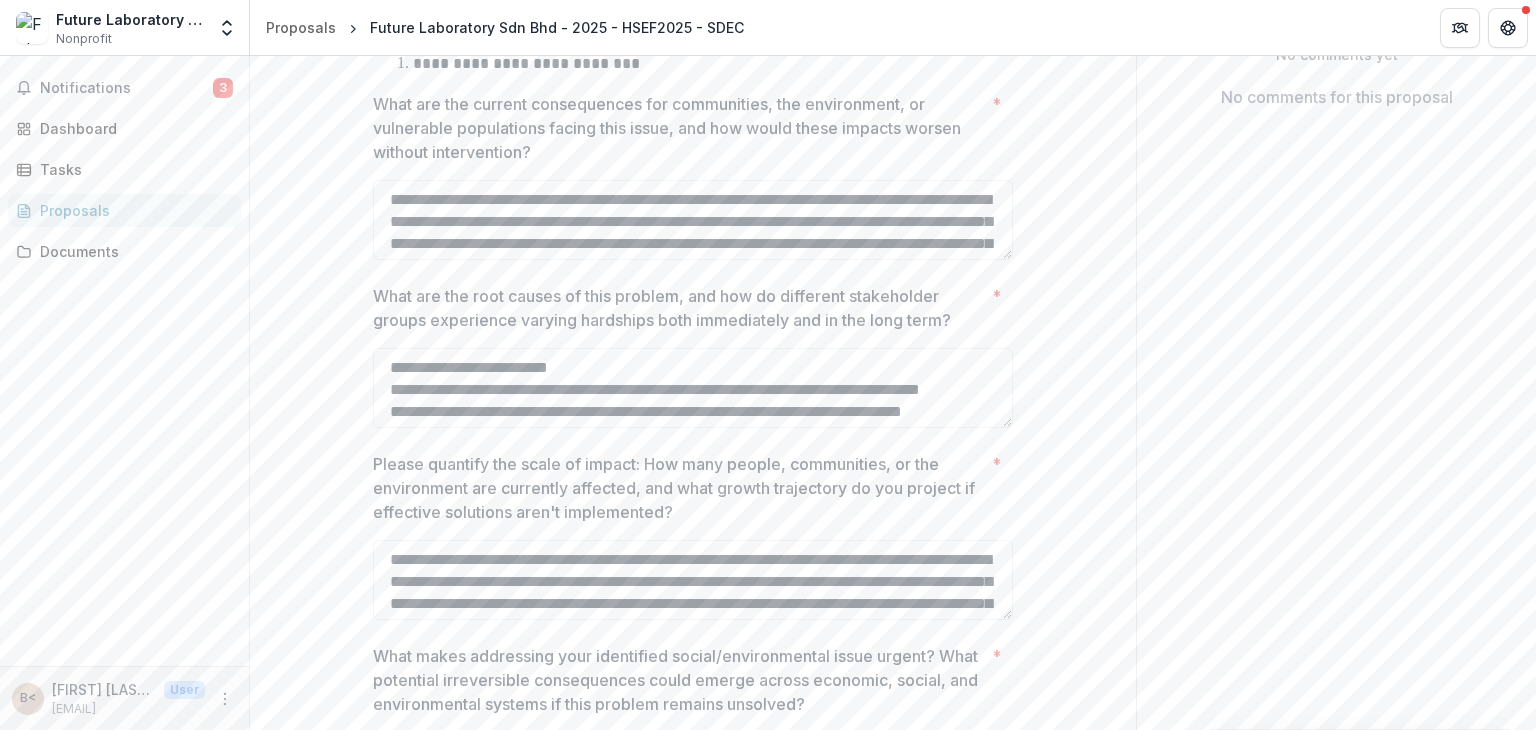scroll, scrollTop: 340, scrollLeft: 0, axis: vertical 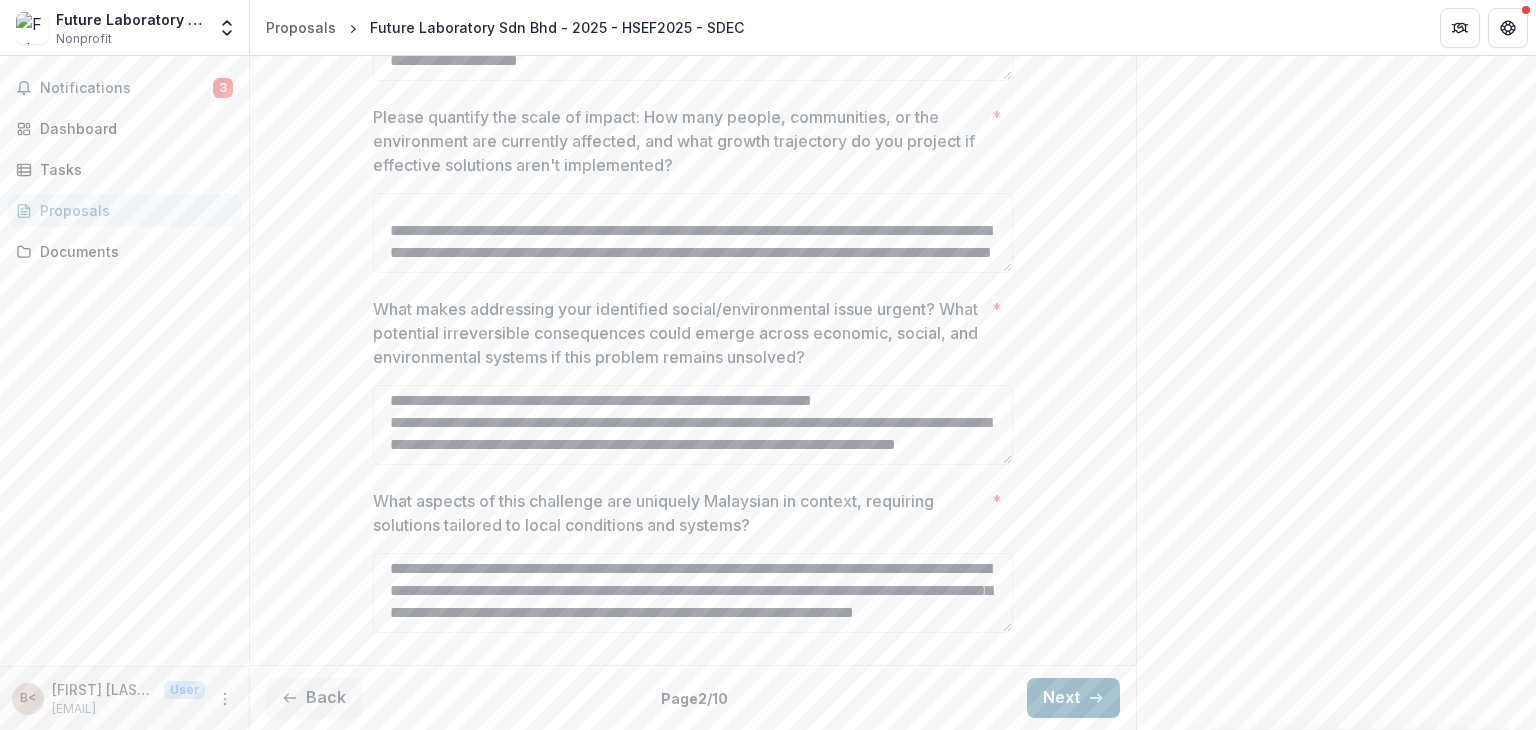 click on "Next" at bounding box center (1073, 698) 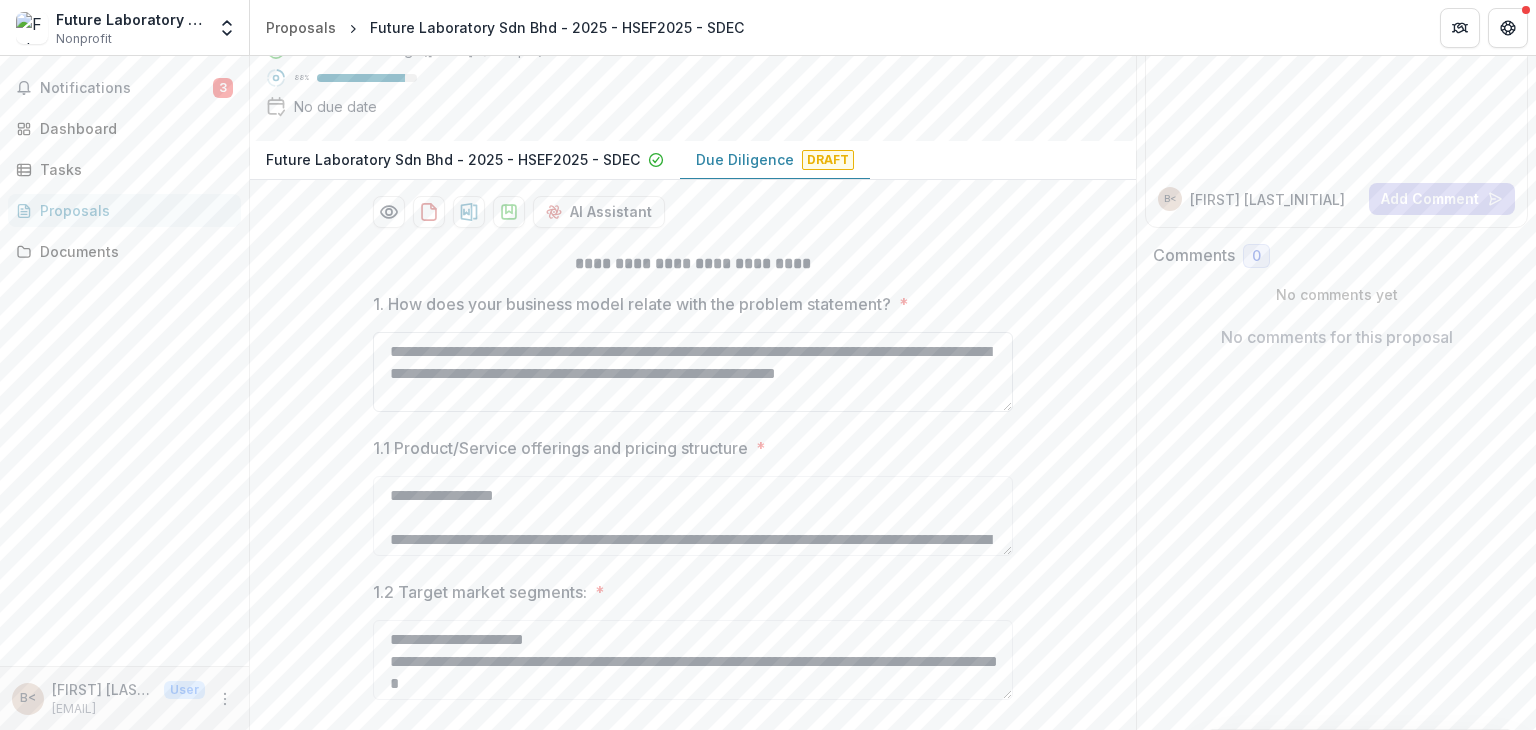 scroll, scrollTop: 64, scrollLeft: 0, axis: vertical 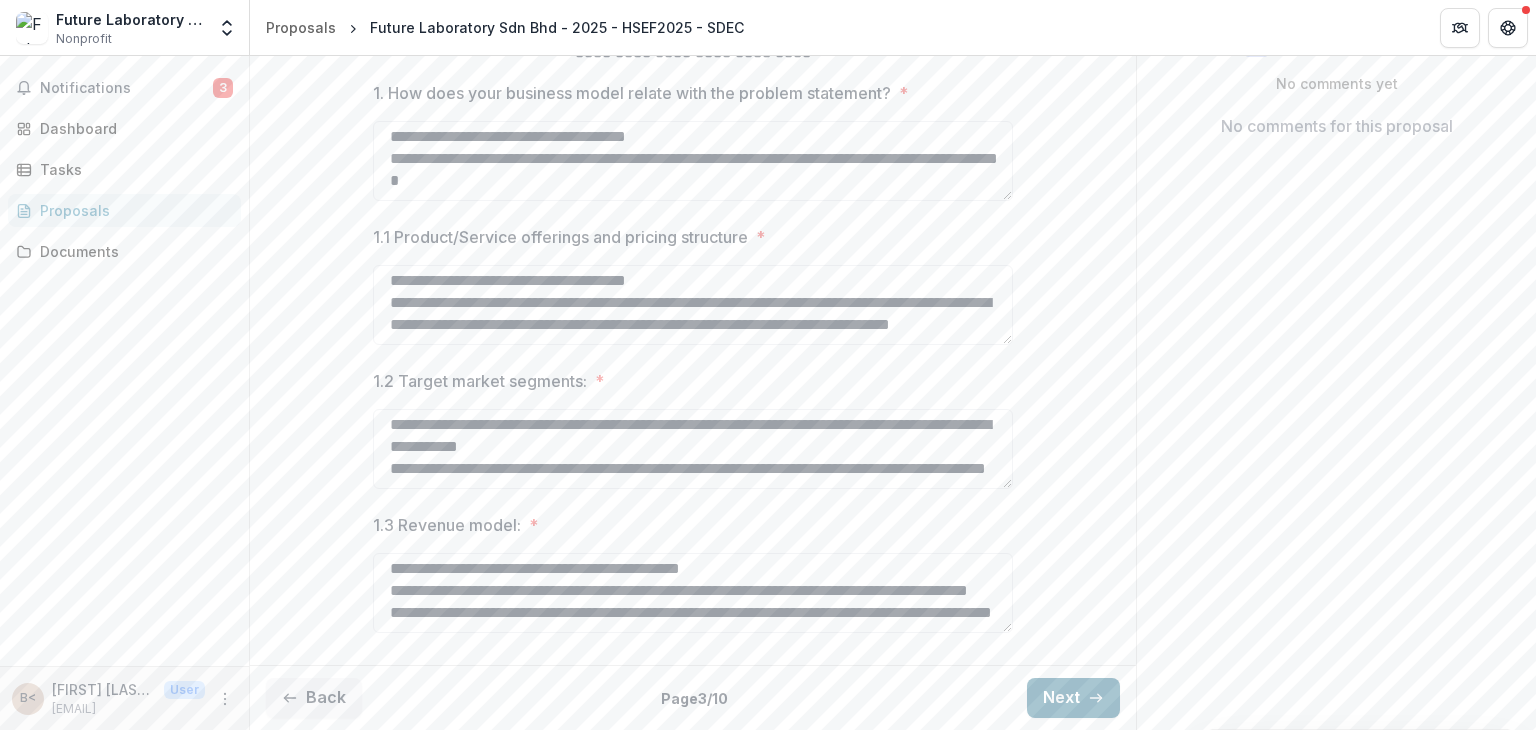 click on "Next" at bounding box center (1073, 698) 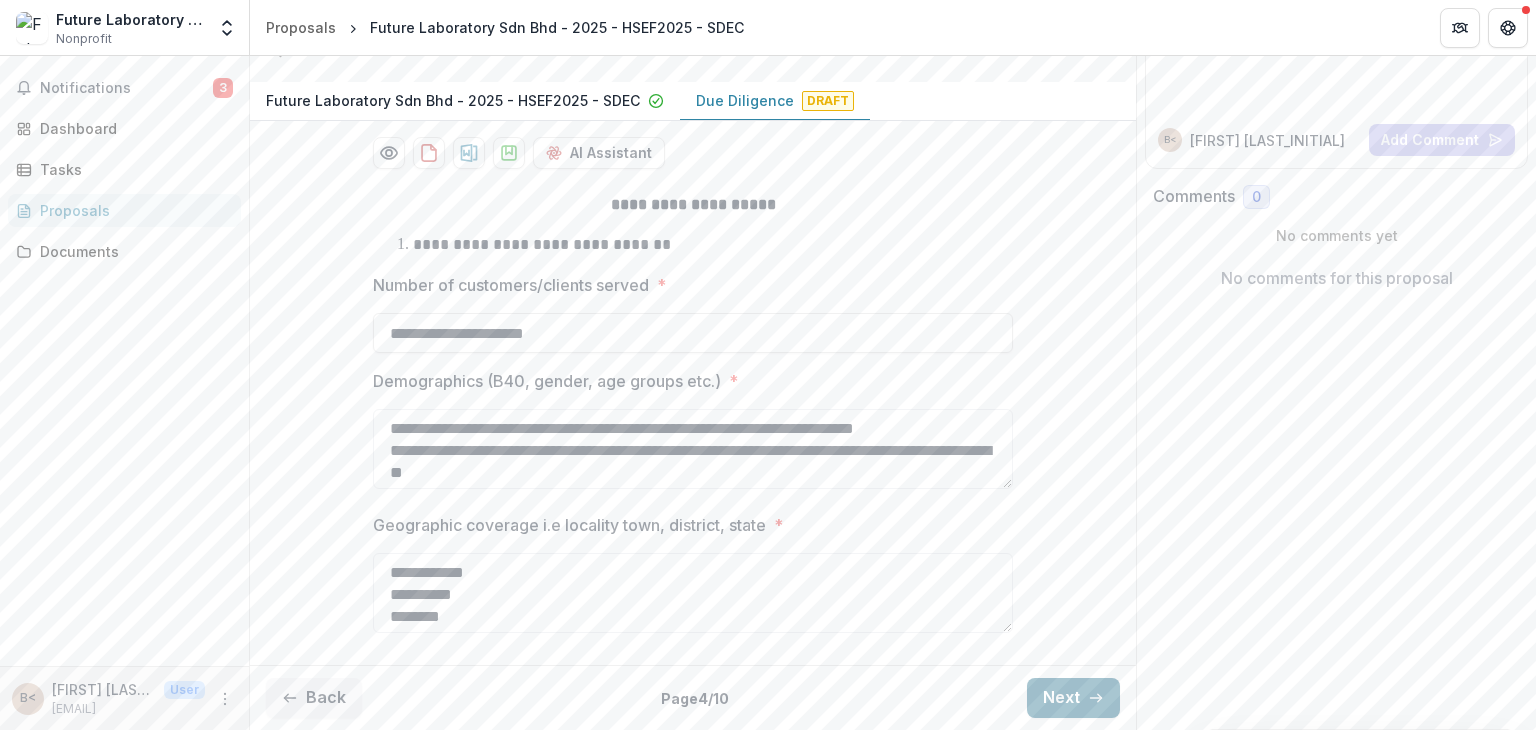click on "Next" at bounding box center [1073, 698] 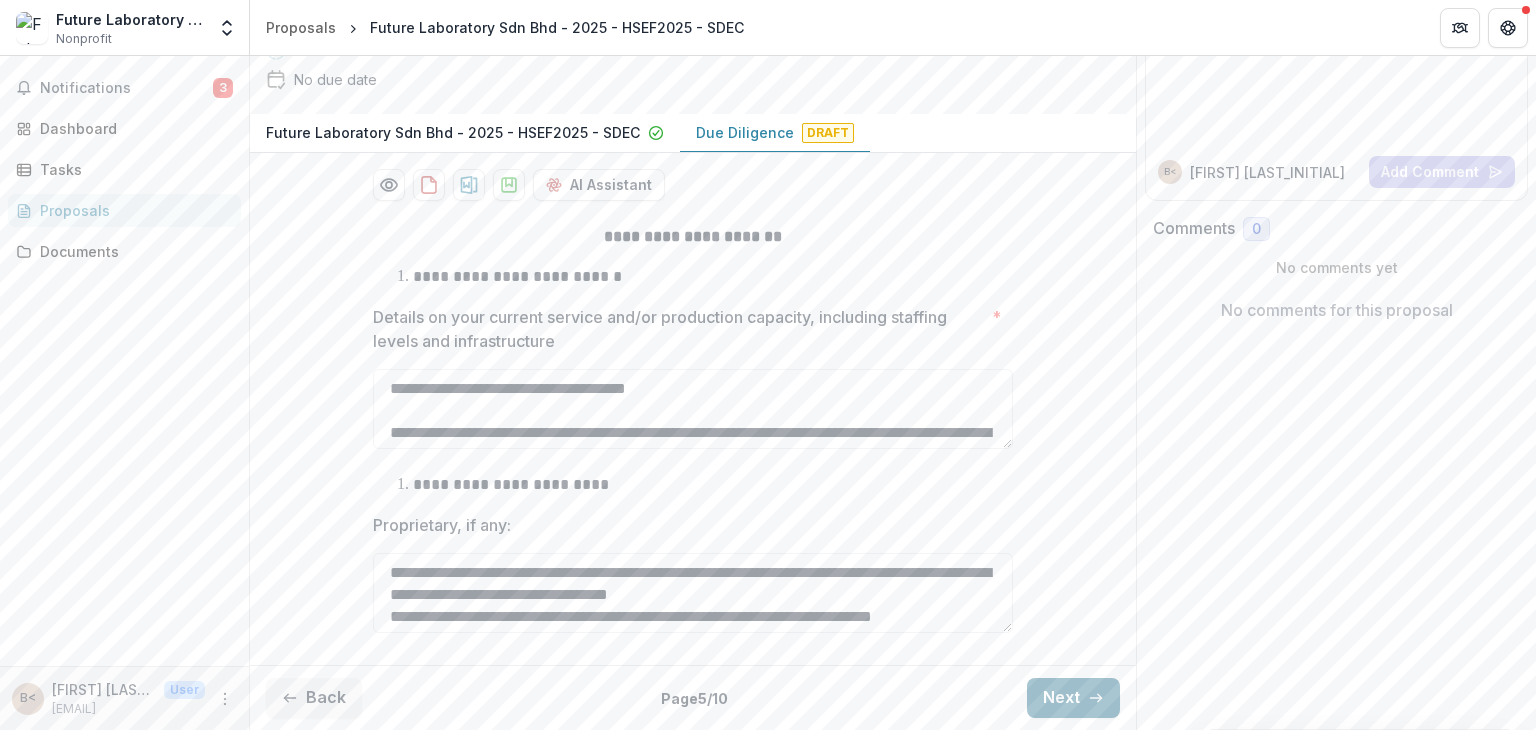 scroll, scrollTop: 280, scrollLeft: 0, axis: vertical 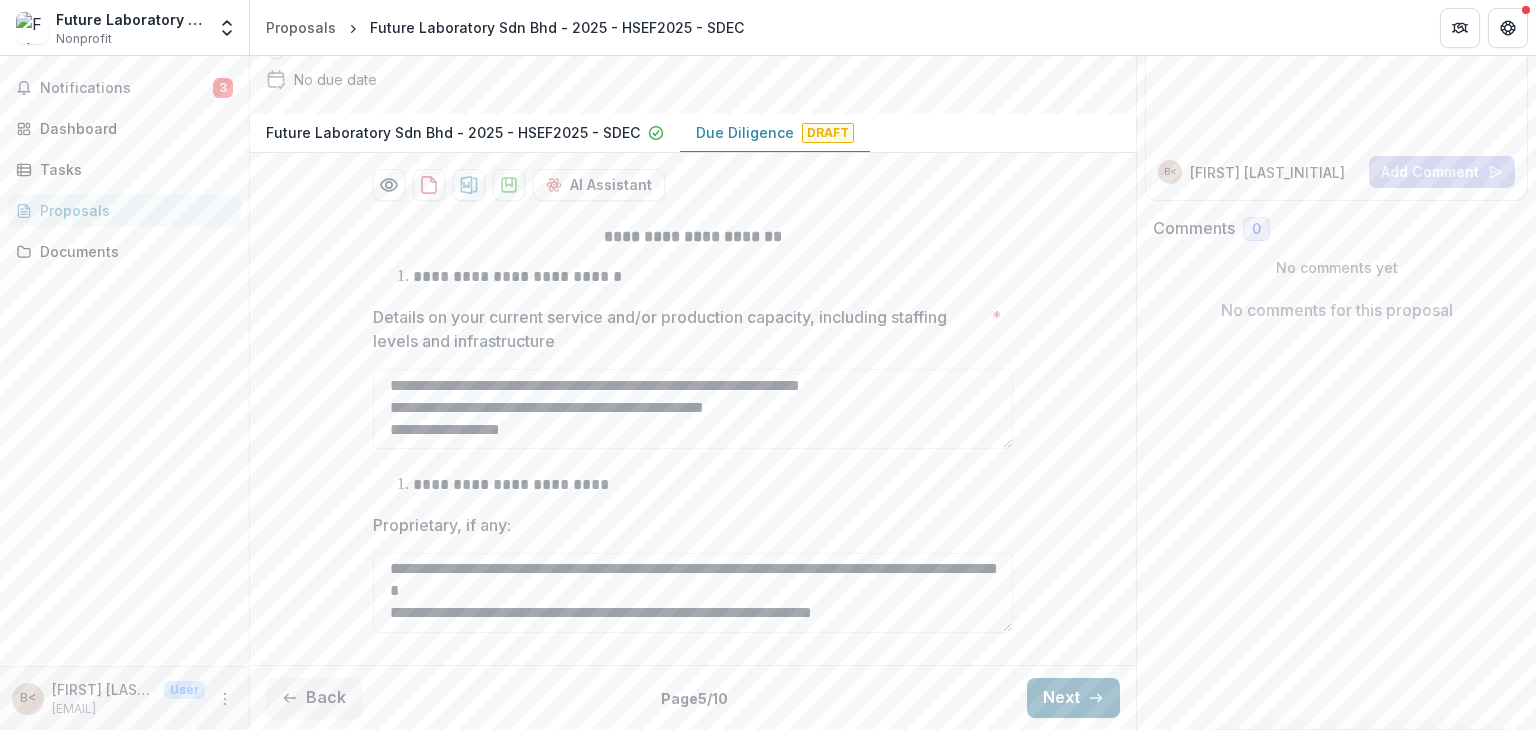 click 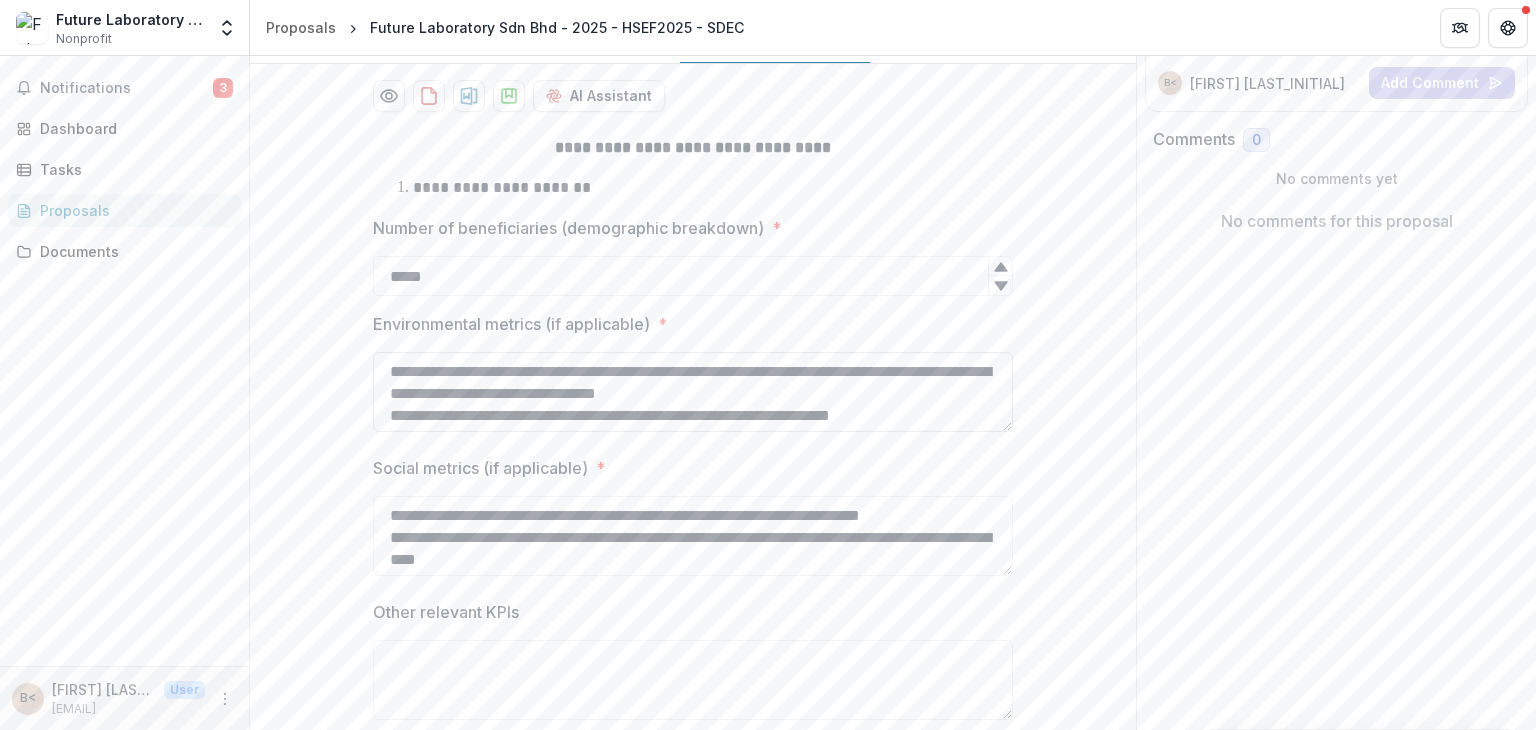 scroll, scrollTop: 4, scrollLeft: 0, axis: vertical 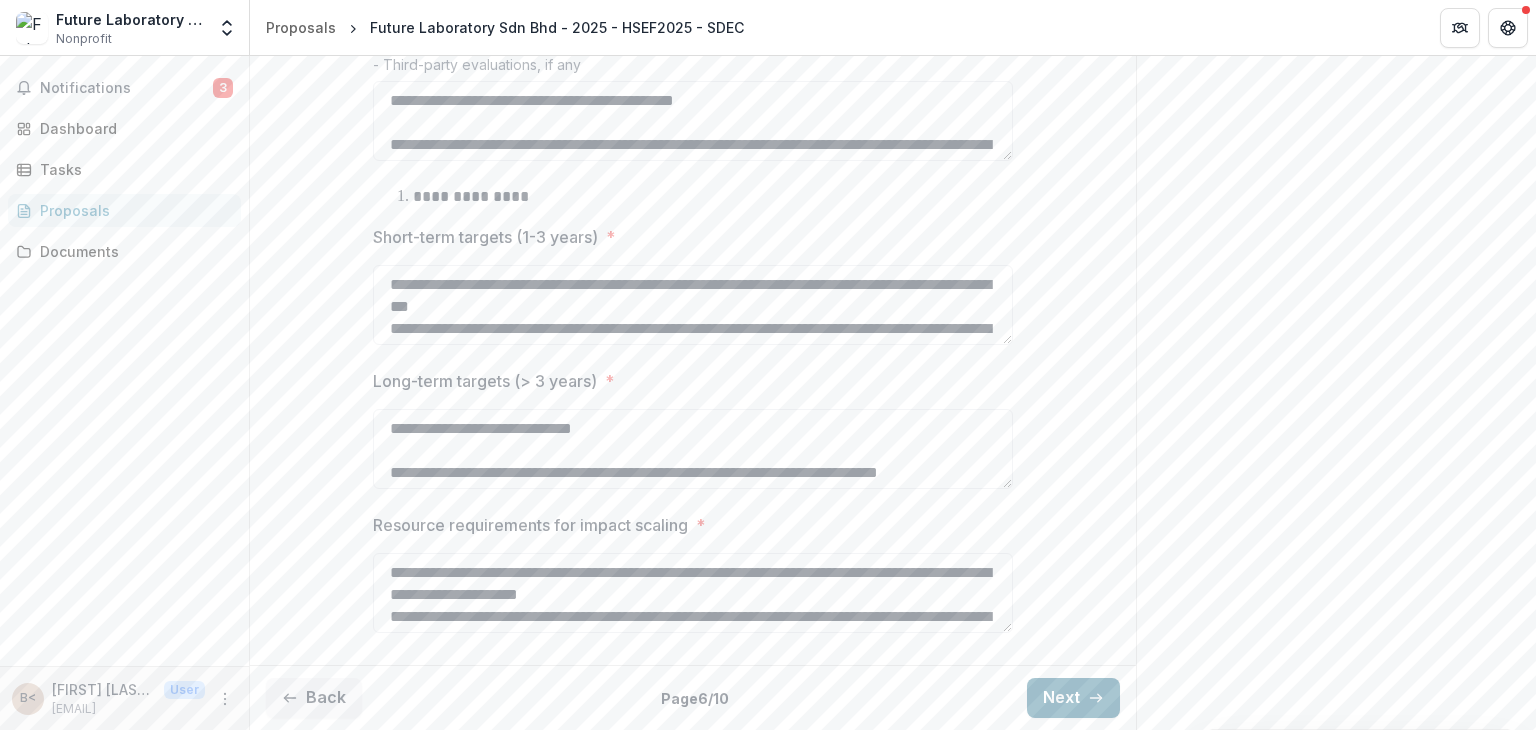 click on "Next" at bounding box center (1073, 698) 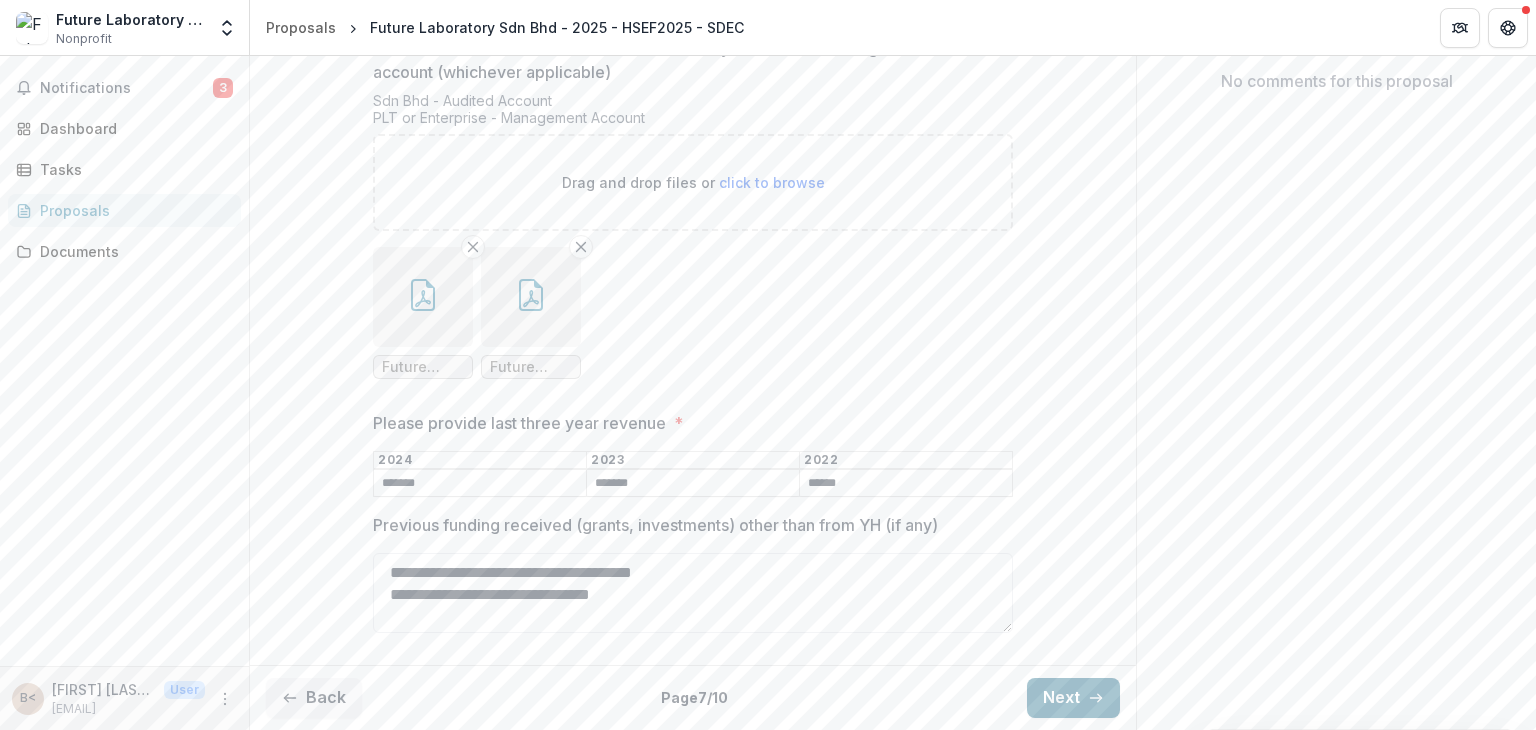click on "Next" at bounding box center [1073, 698] 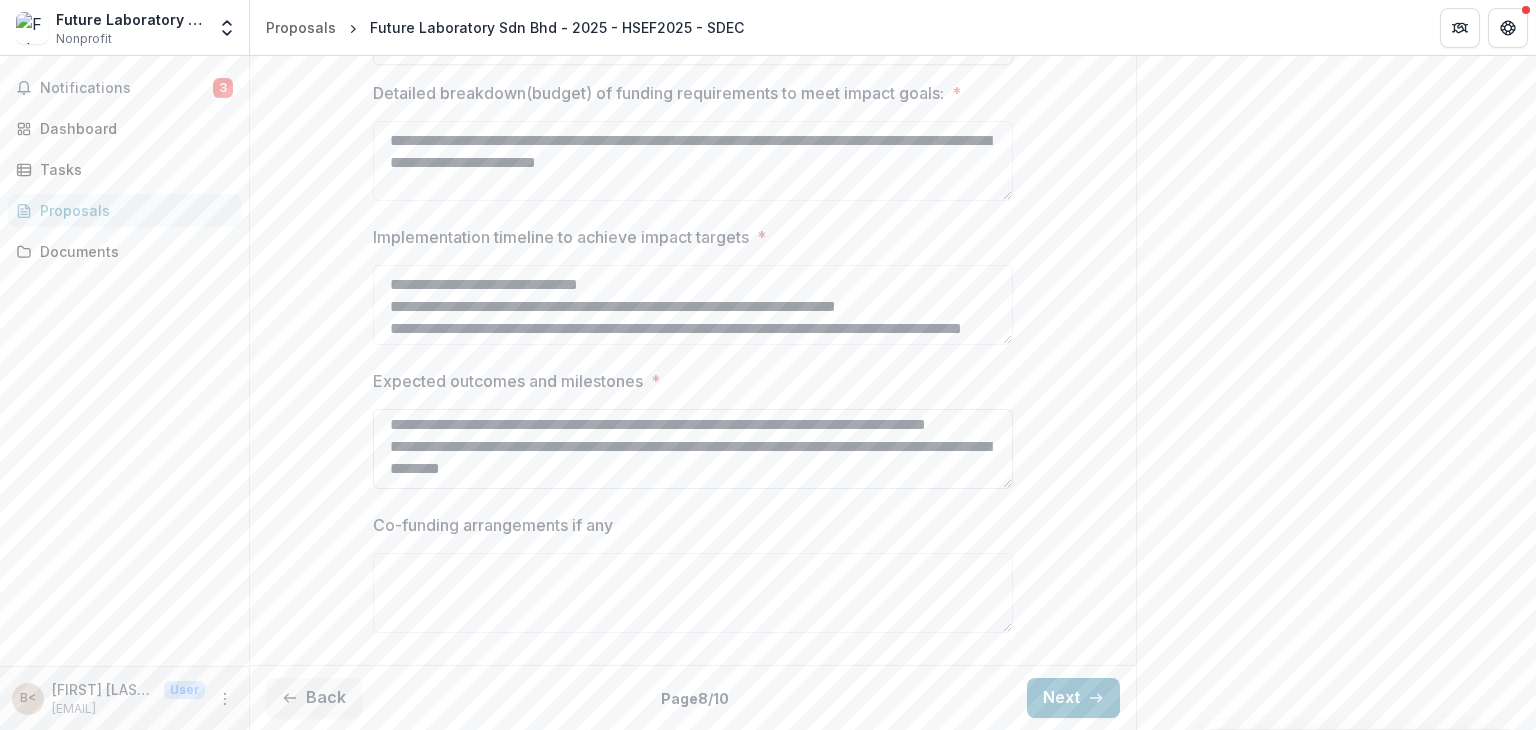 click on "Expected outcomes and milestones  *" at bounding box center (693, 449) 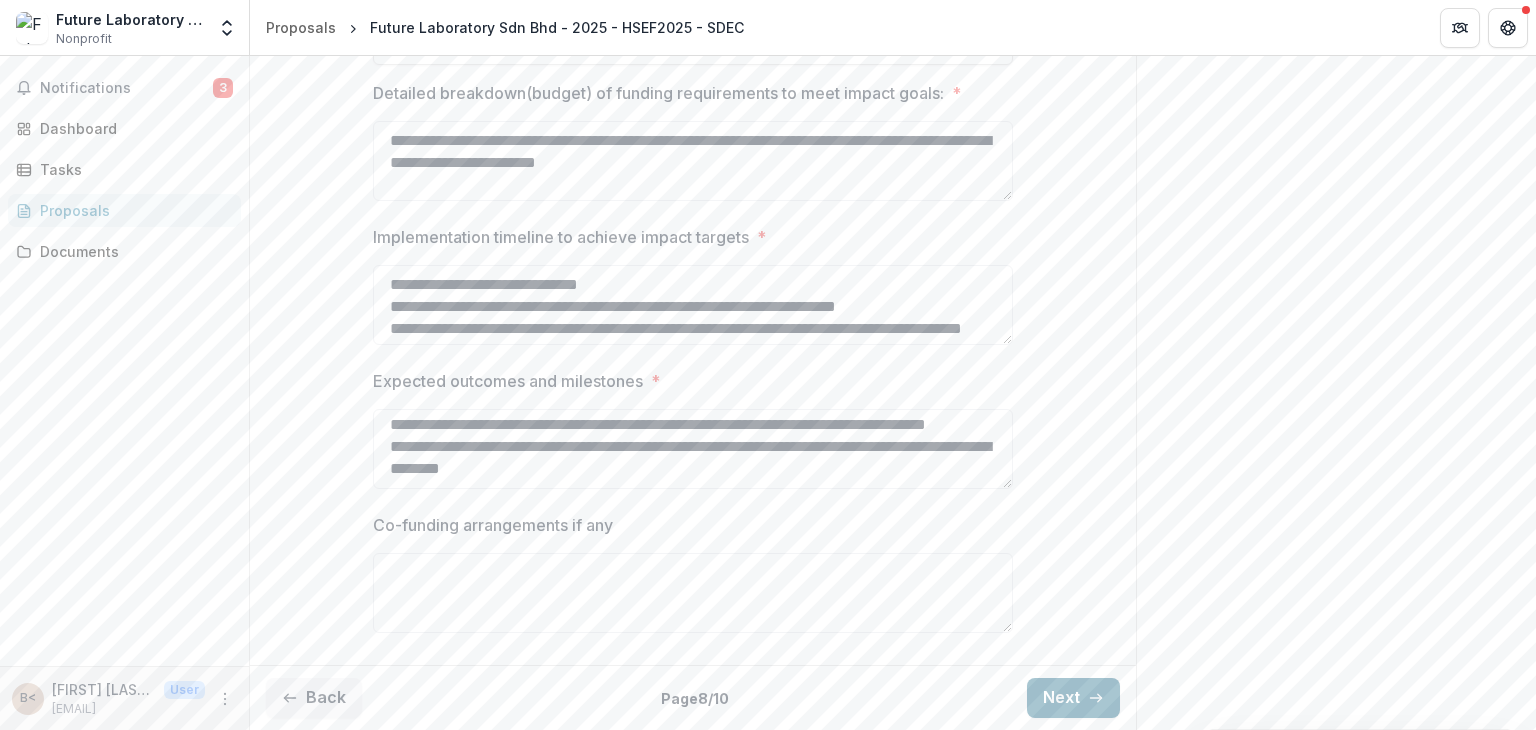 click on "Next" at bounding box center (1073, 698) 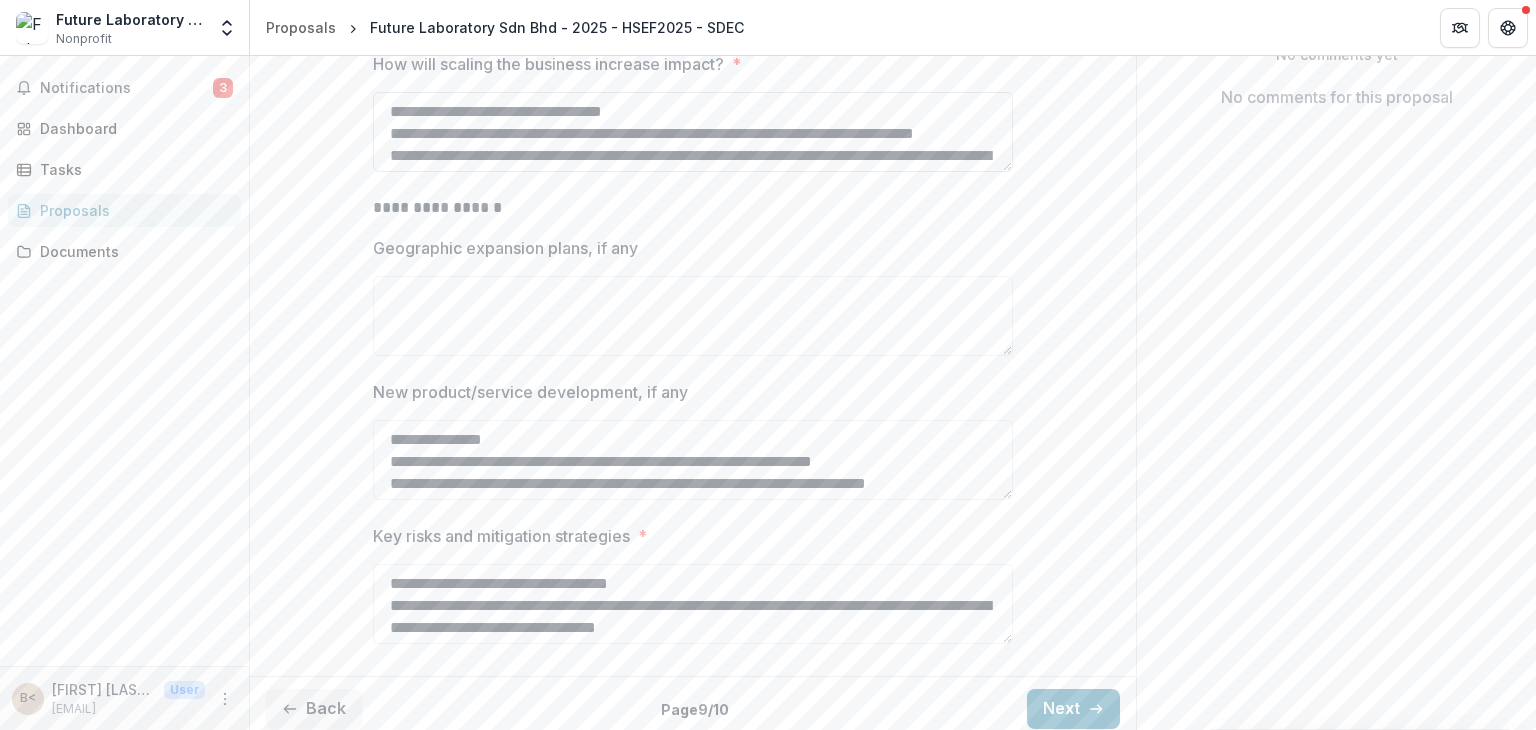 click on "**********" at bounding box center [693, 132] 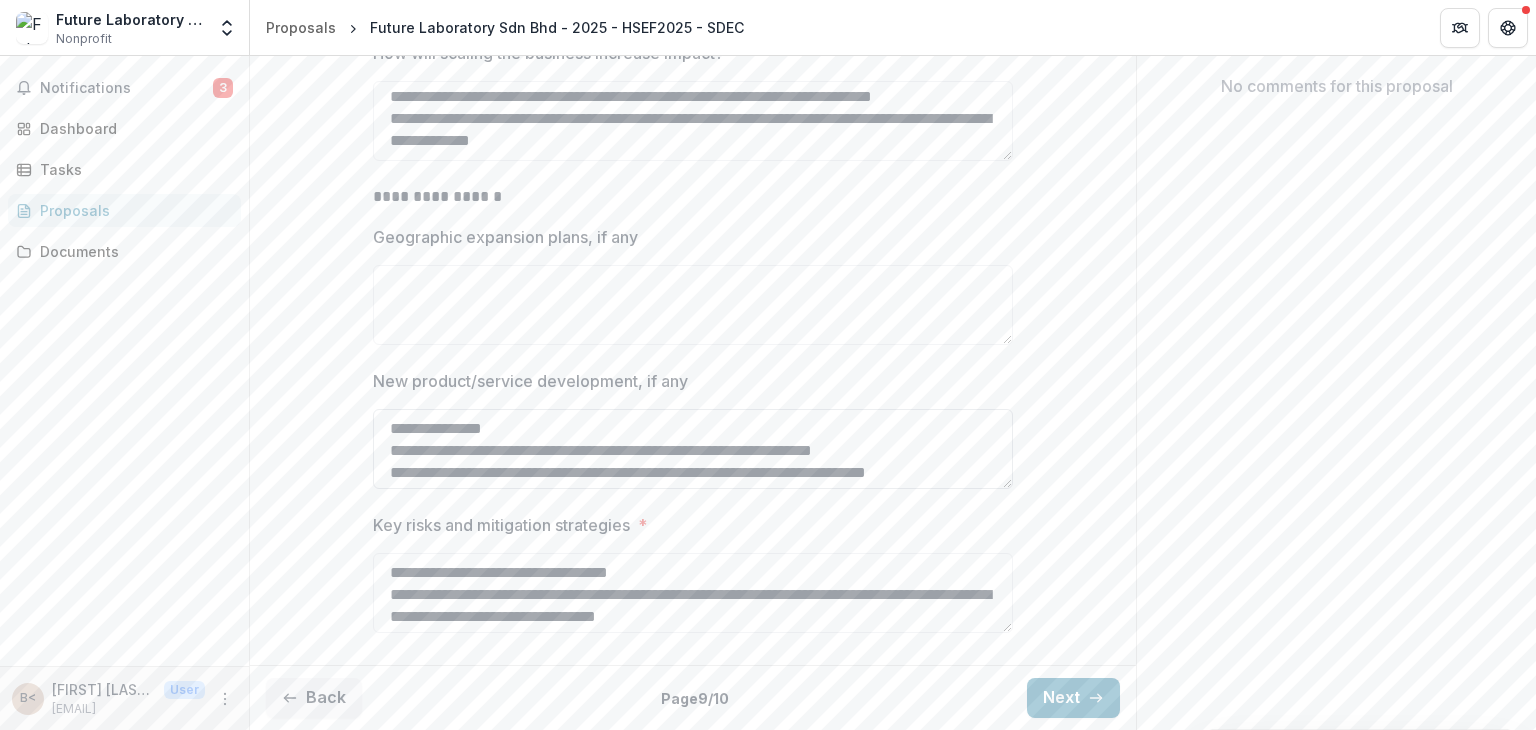 click on "**********" at bounding box center [693, 449] 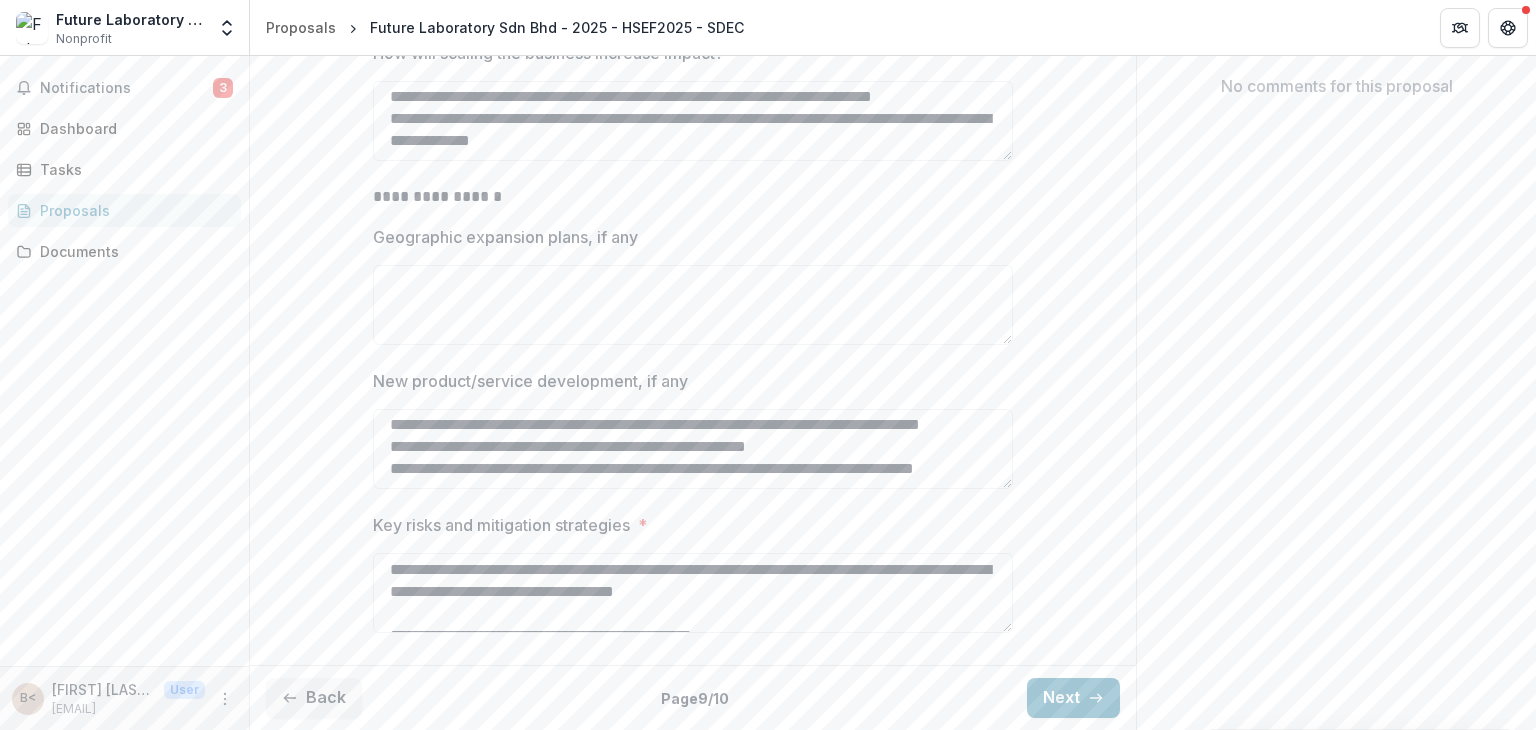 scroll, scrollTop: 300, scrollLeft: 0, axis: vertical 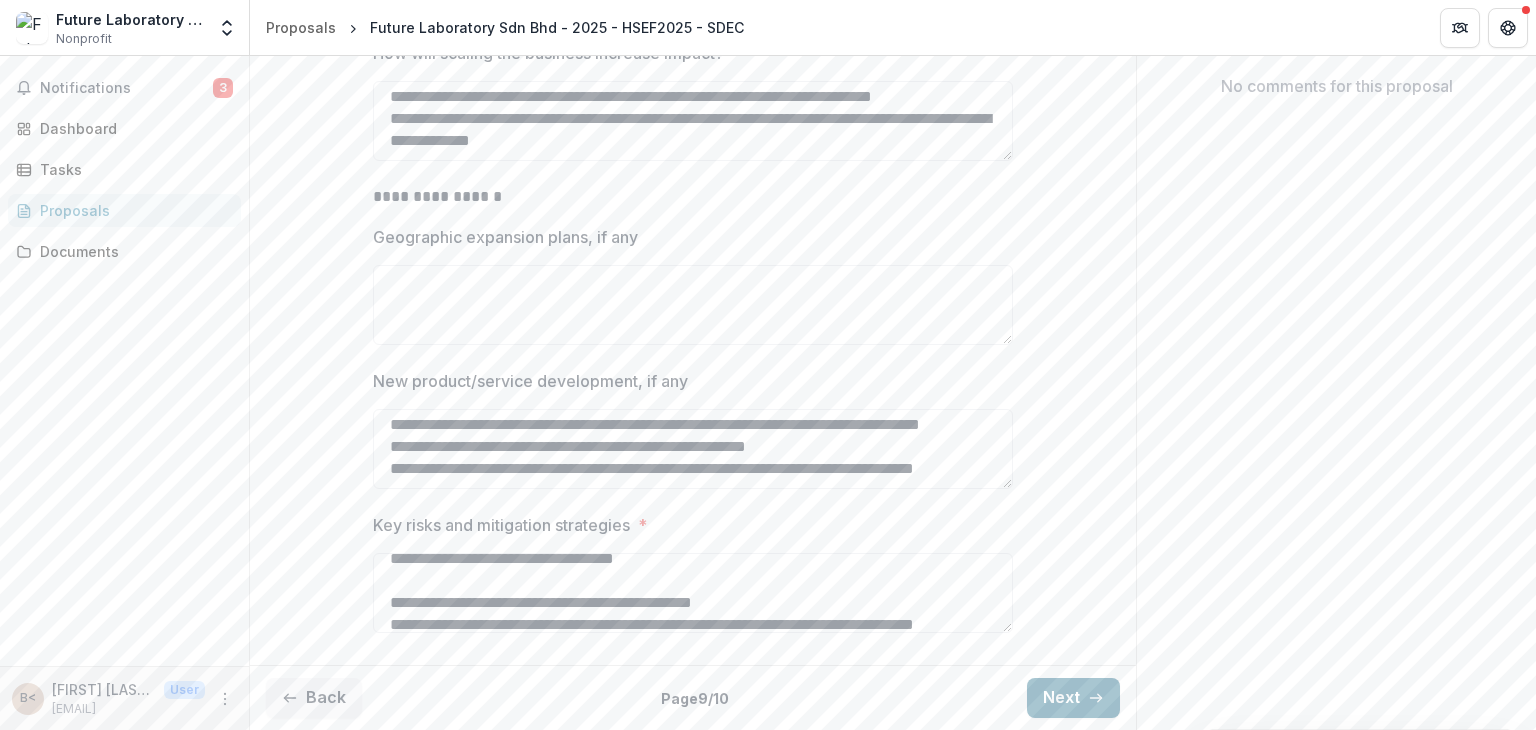 click on "Next" at bounding box center (1073, 698) 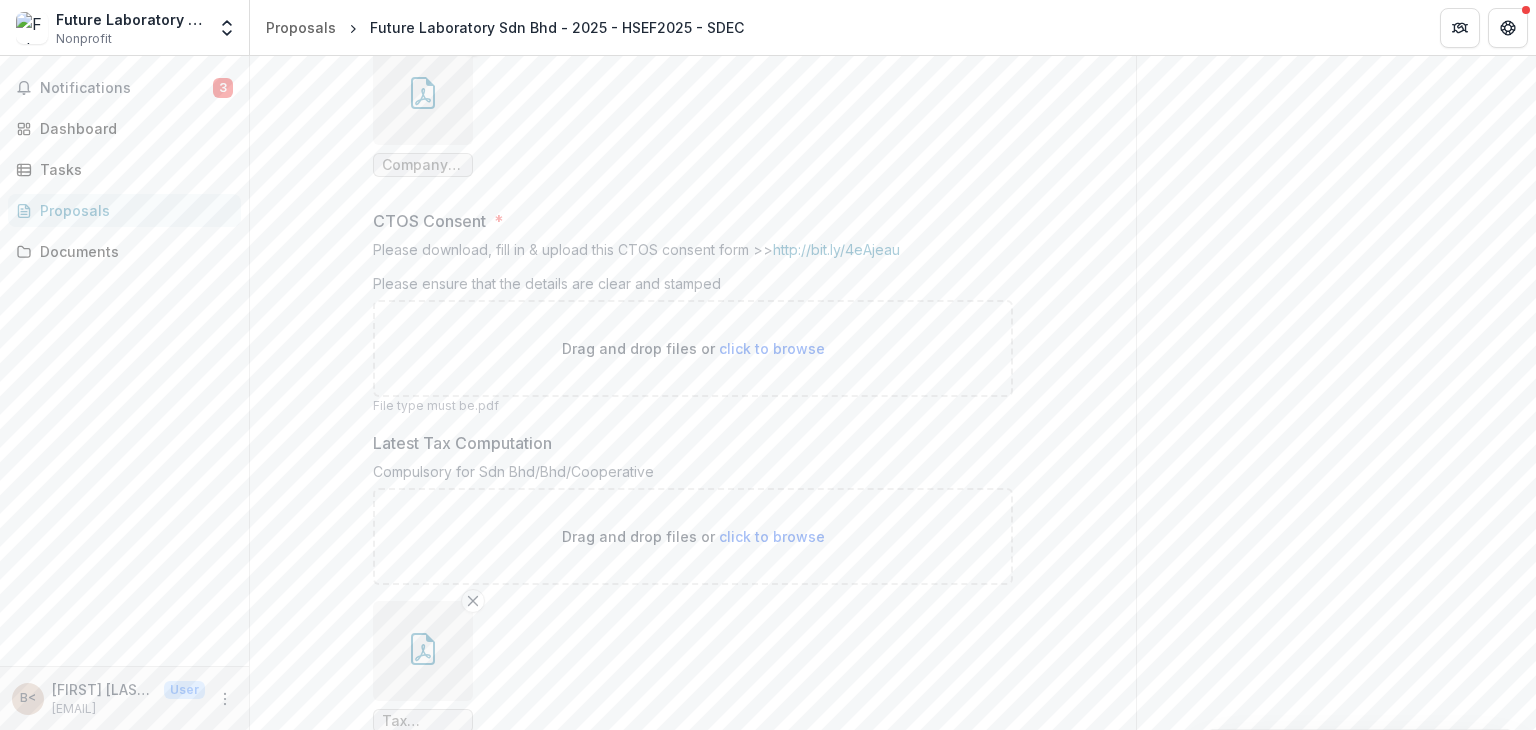 scroll, scrollTop: 604, scrollLeft: 0, axis: vertical 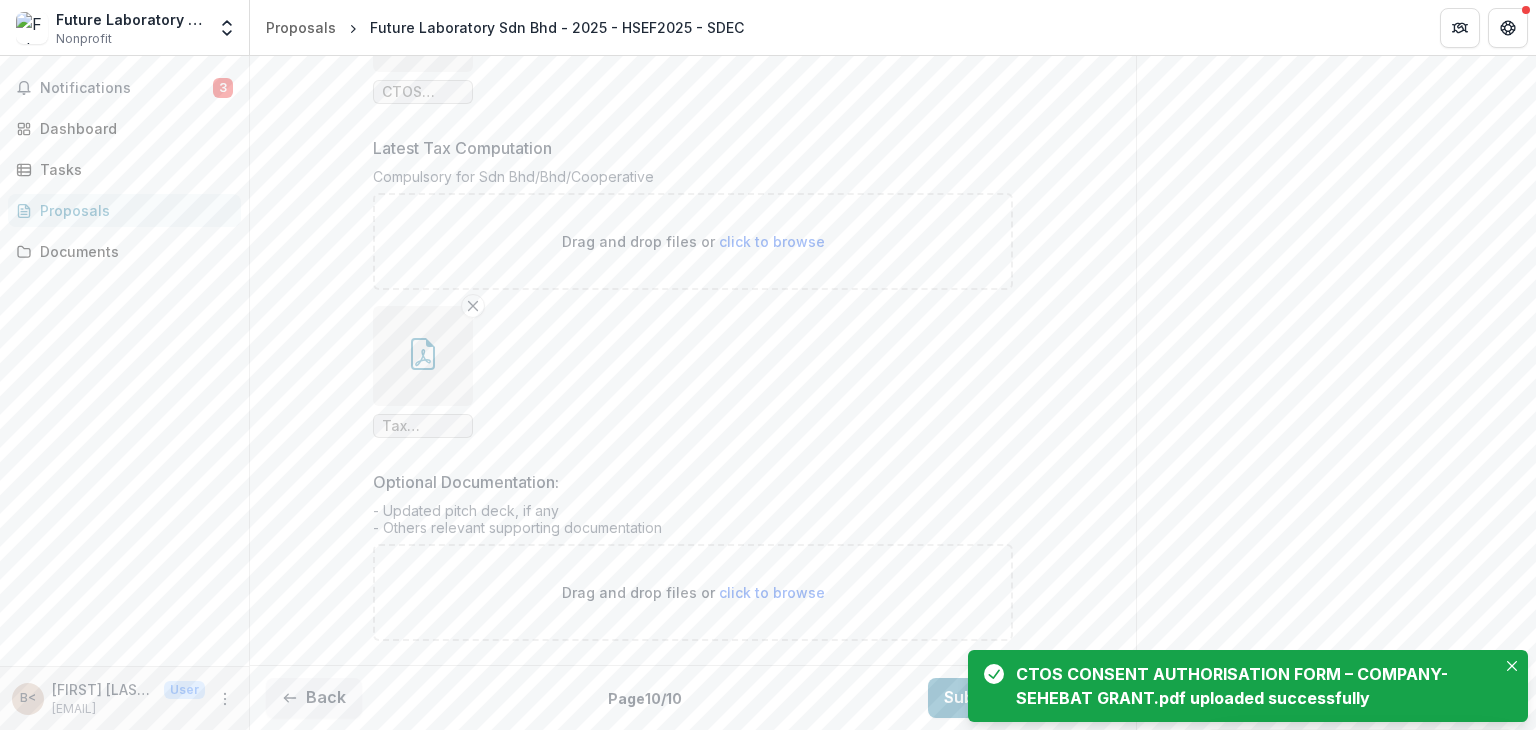 click on "click to browse" at bounding box center [772, 592] 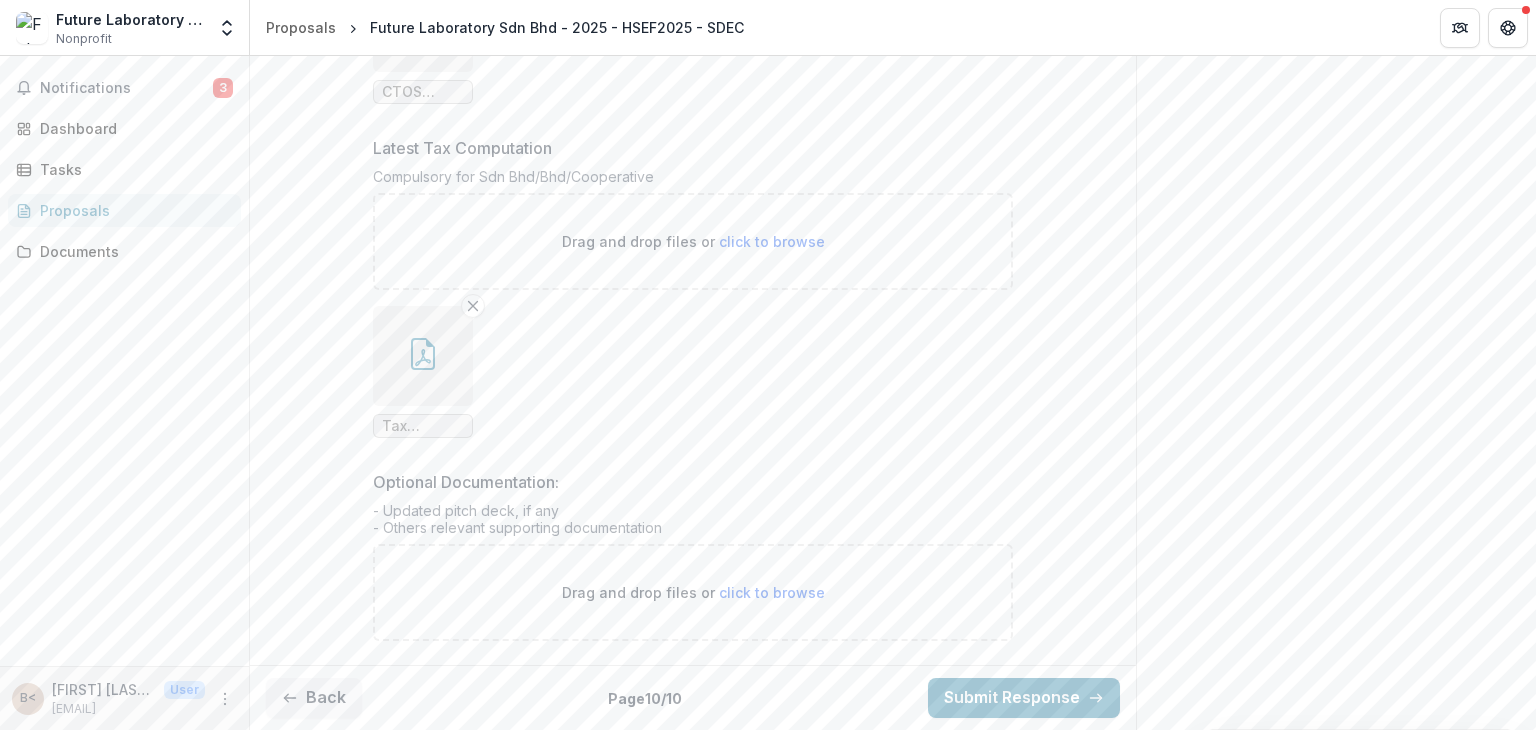 type on "**********" 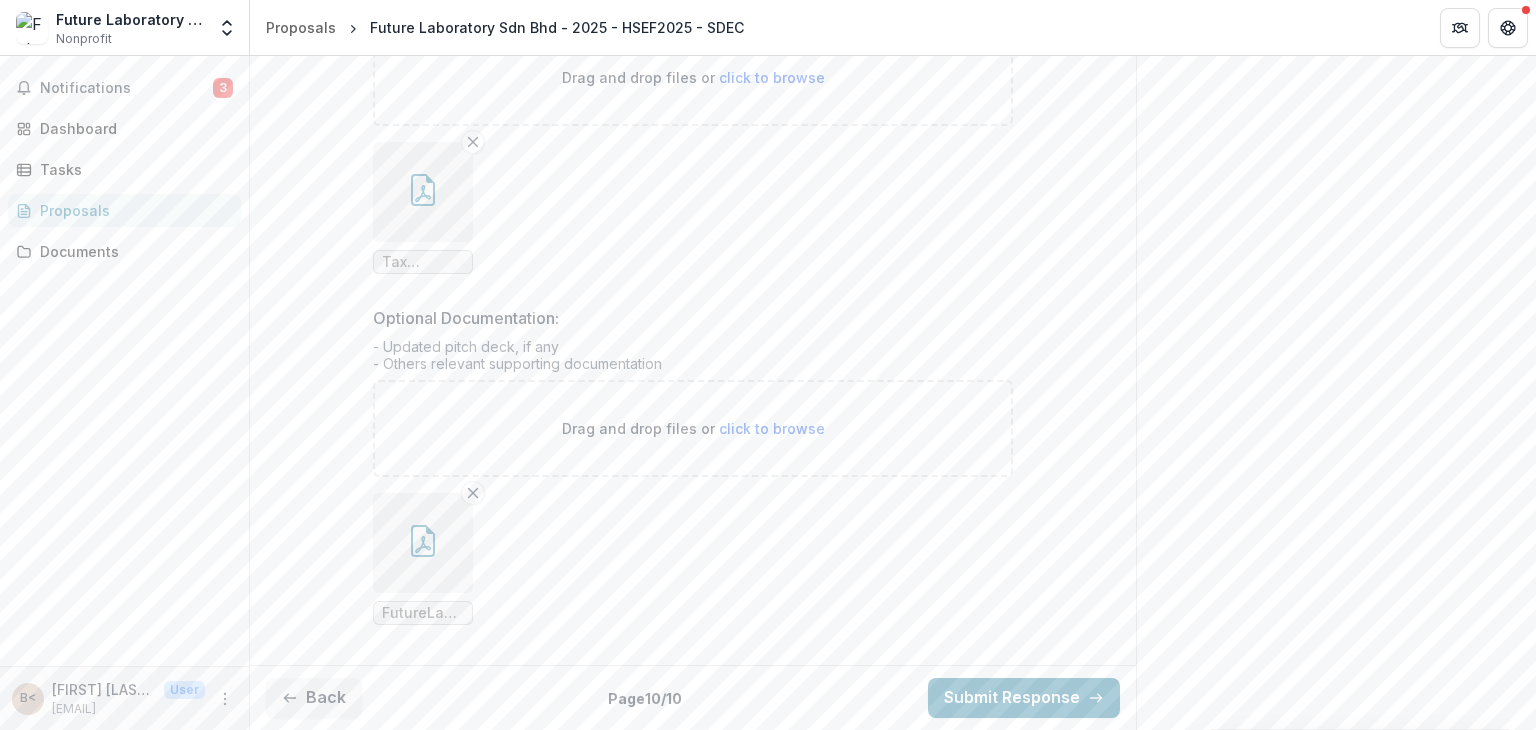 scroll, scrollTop: 1312, scrollLeft: 0, axis: vertical 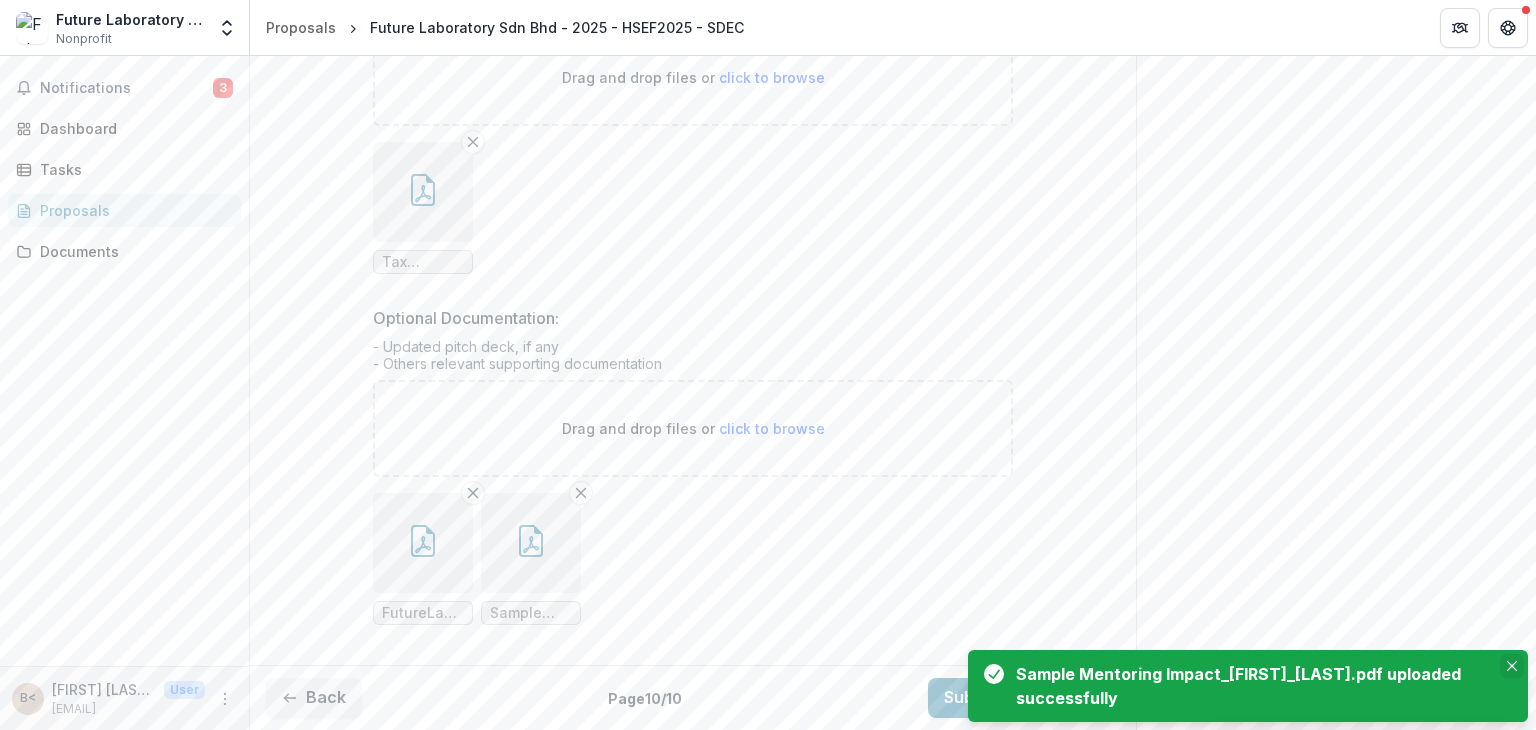 click 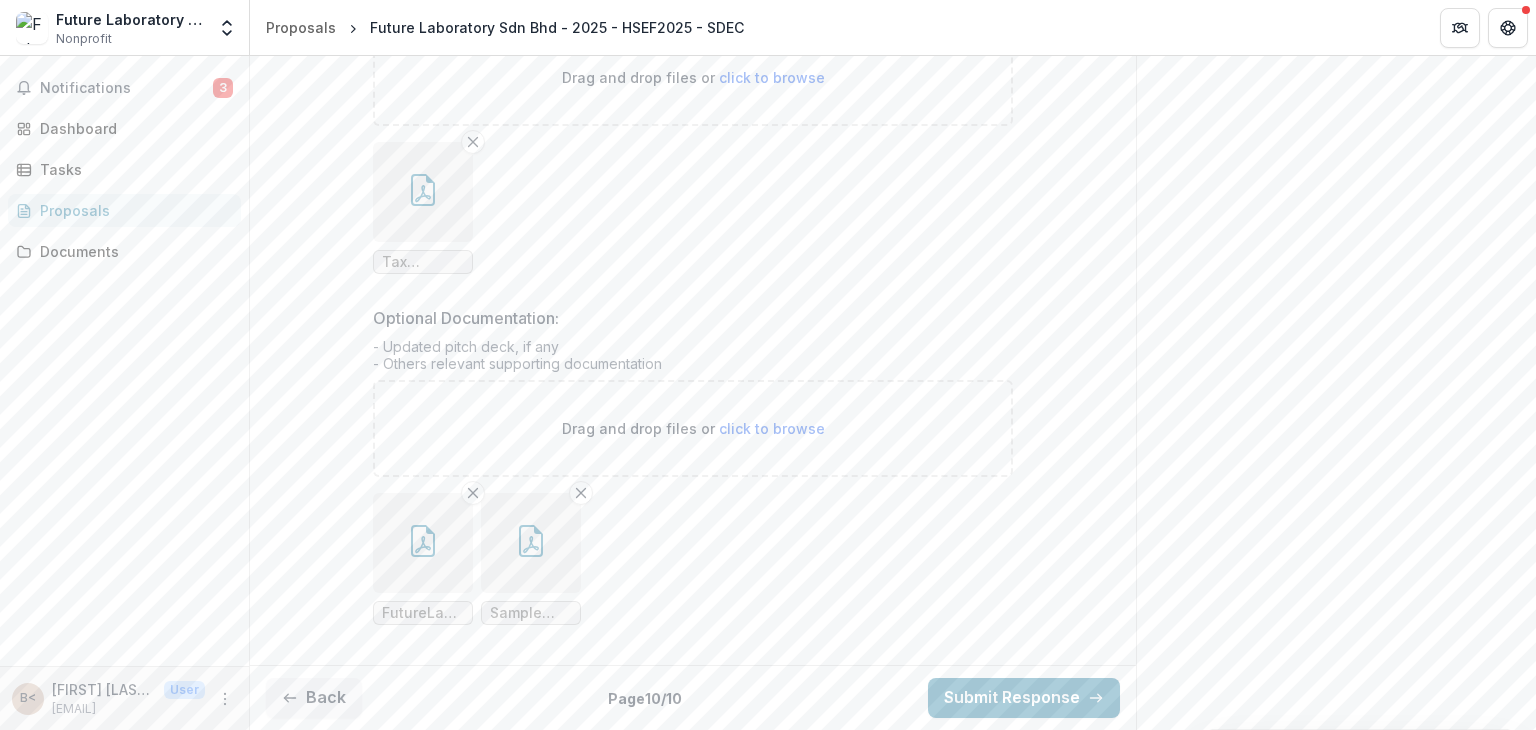 scroll, scrollTop: 1312, scrollLeft: 0, axis: vertical 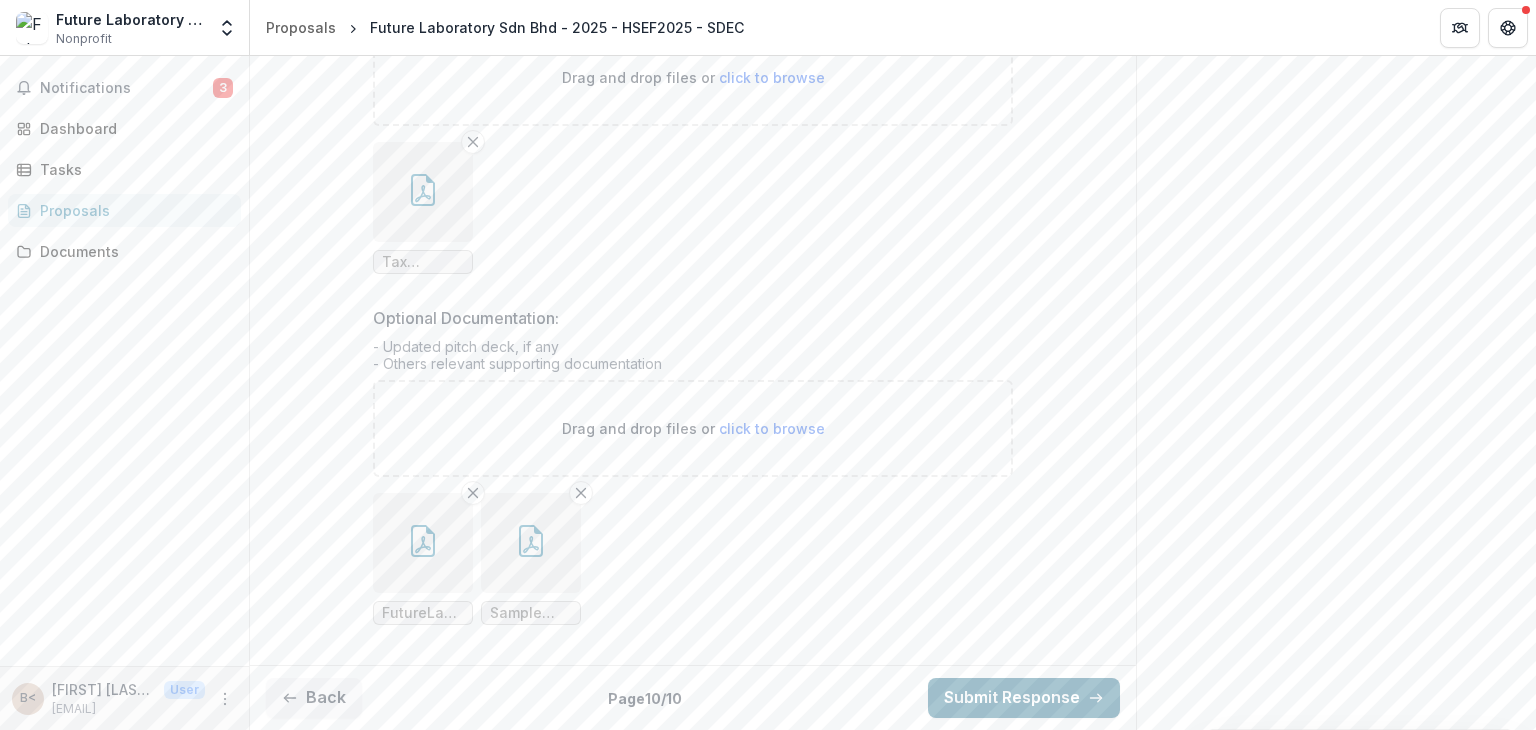 click on "Submit Response" at bounding box center (1024, 698) 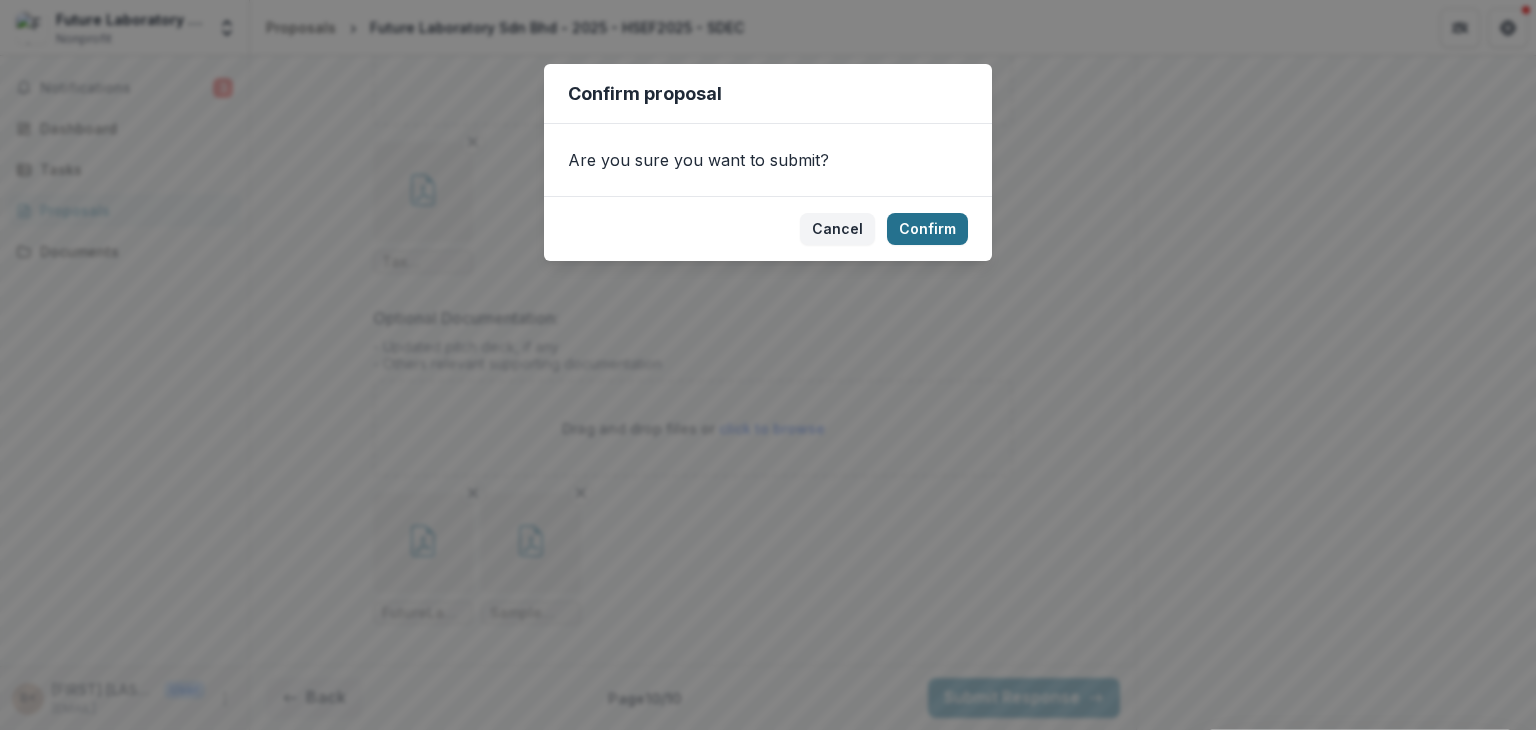 click on "Confirm" at bounding box center (927, 229) 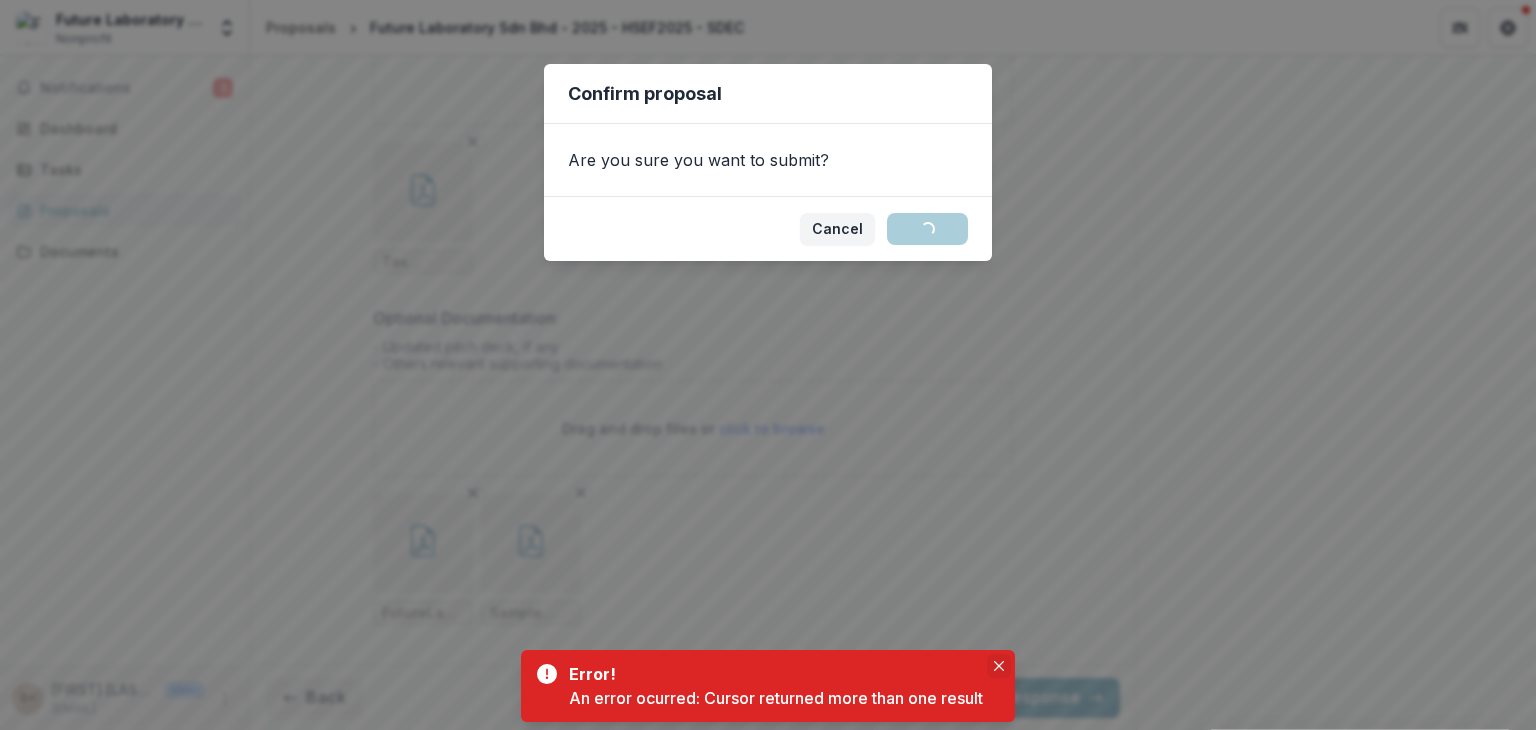 click at bounding box center (999, 666) 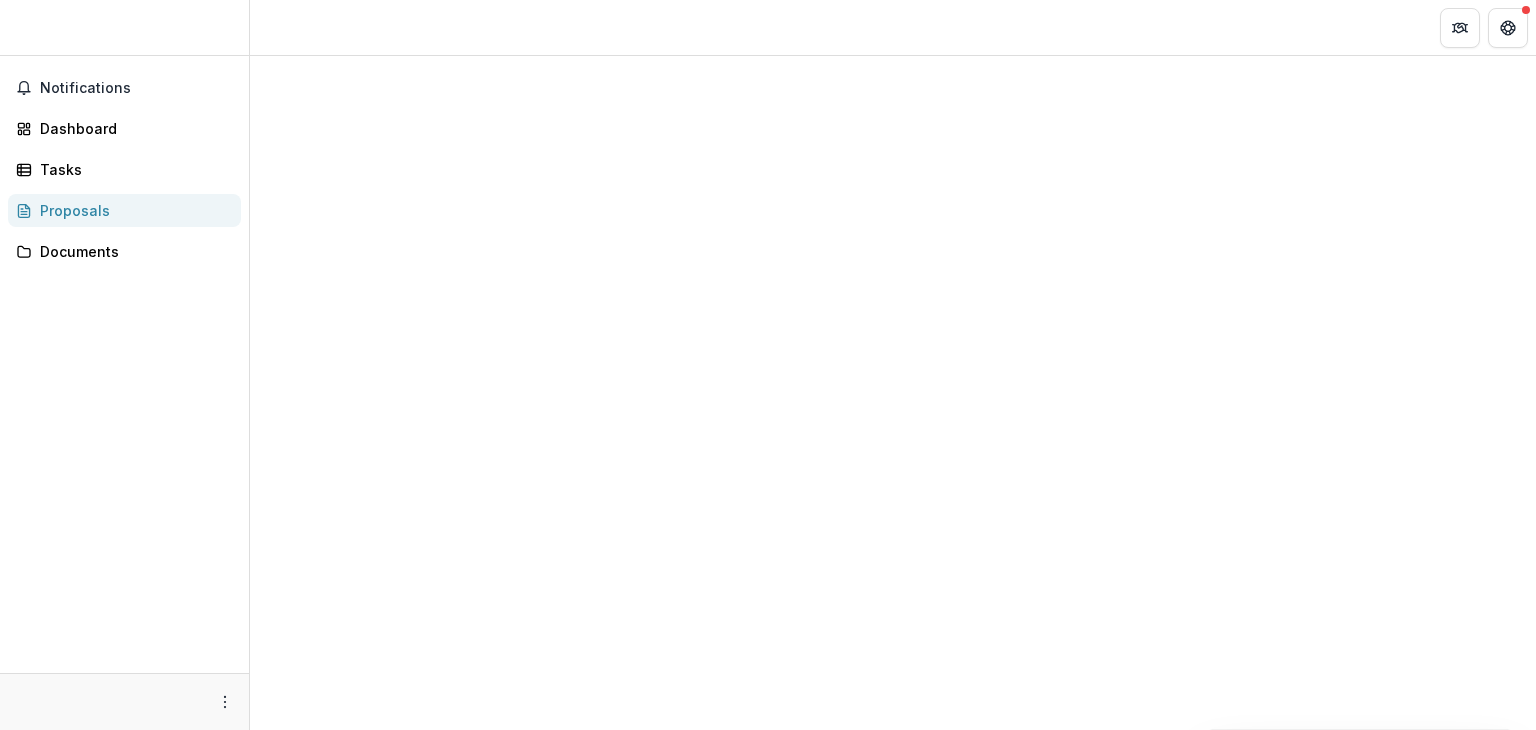 scroll, scrollTop: 0, scrollLeft: 0, axis: both 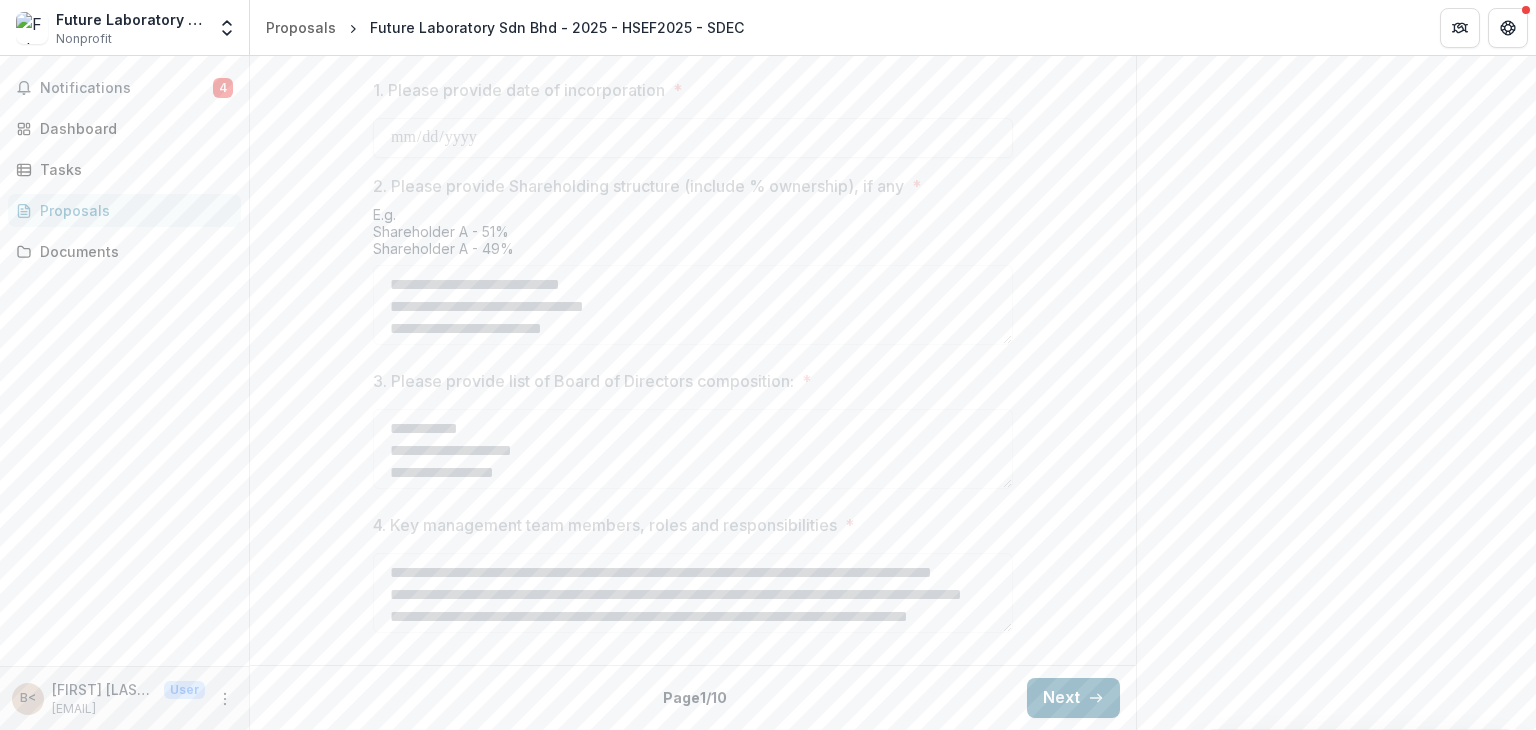 click on "Next" at bounding box center (1073, 698) 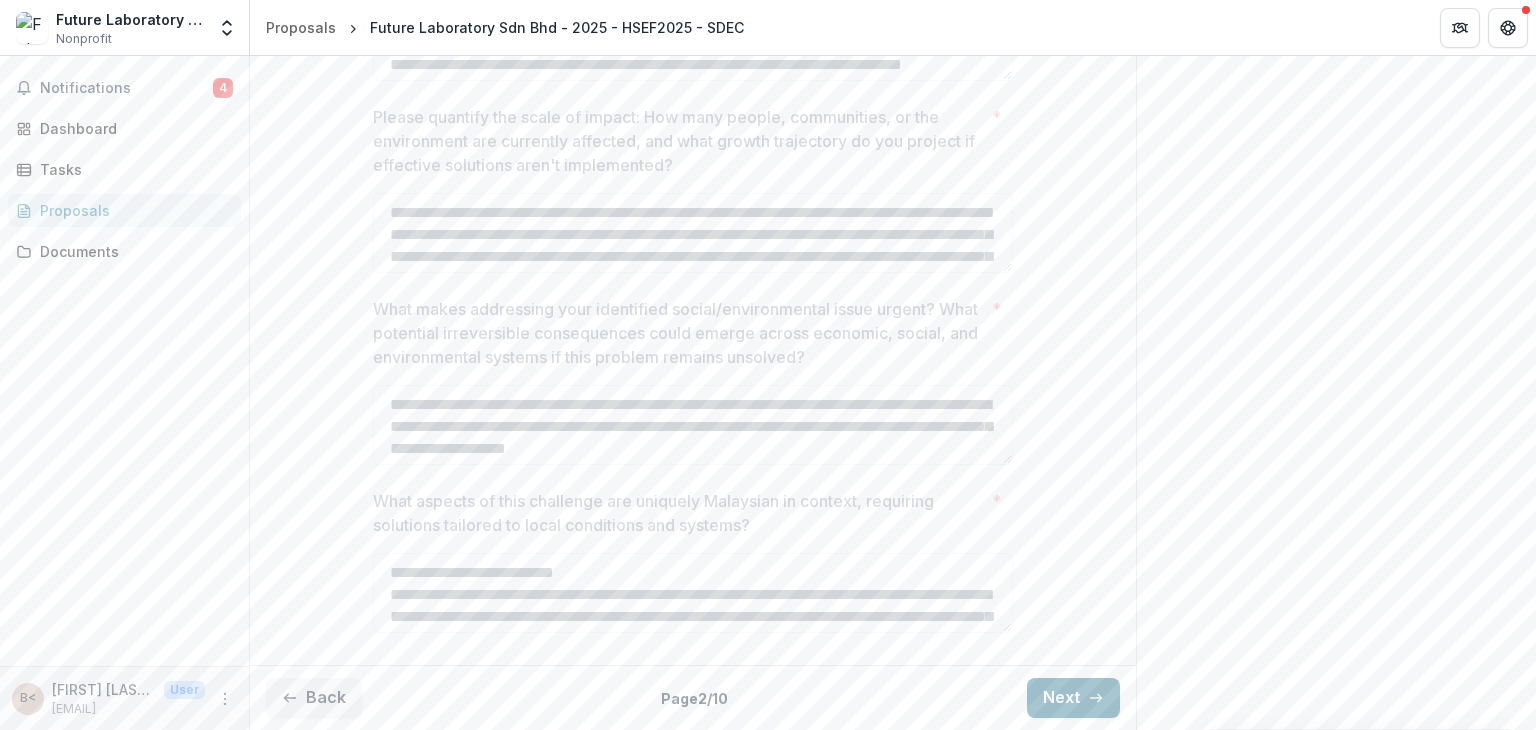 click on "Next" at bounding box center (1073, 698) 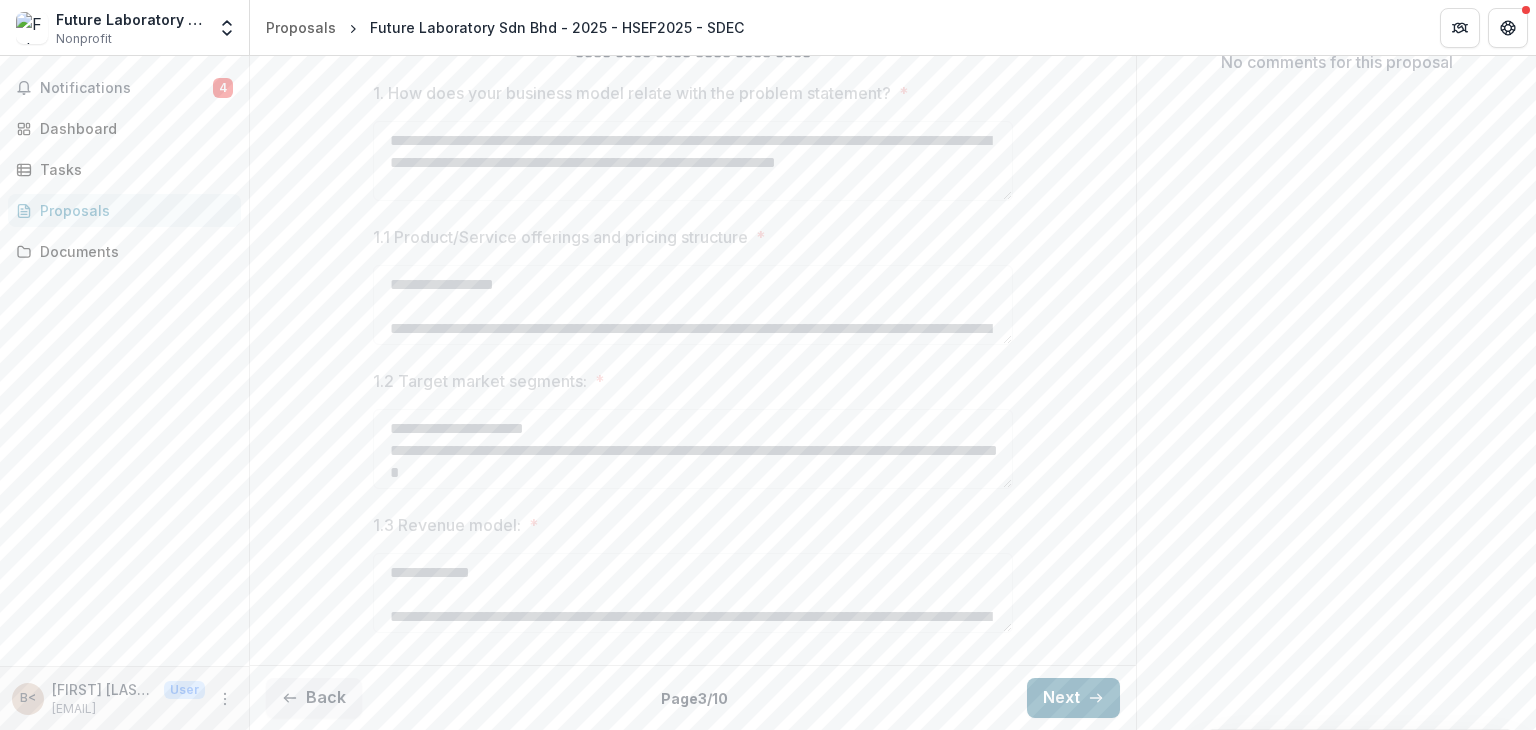 click on "Next" at bounding box center (1073, 698) 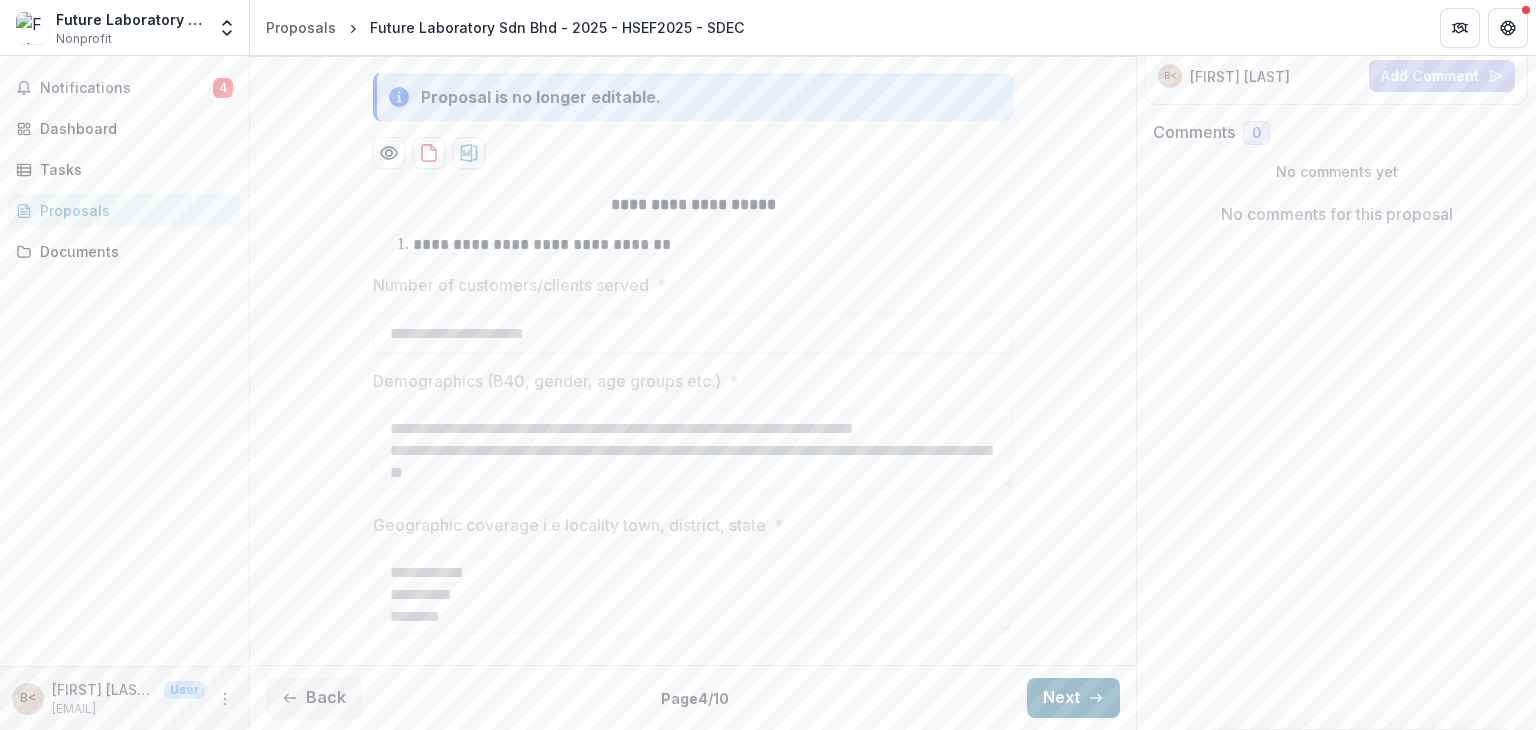 click on "Next" at bounding box center [1073, 698] 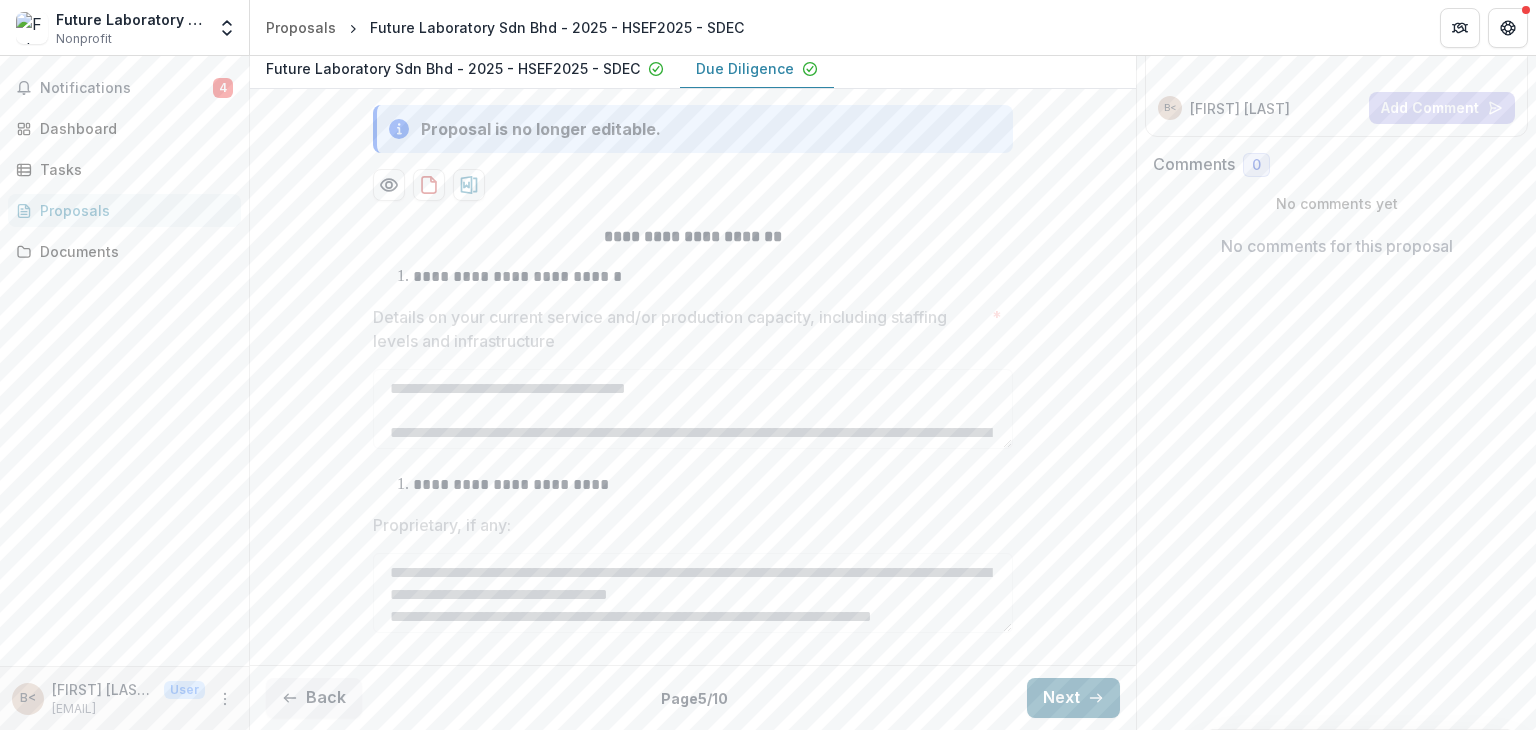 click on "Next" at bounding box center [1073, 698] 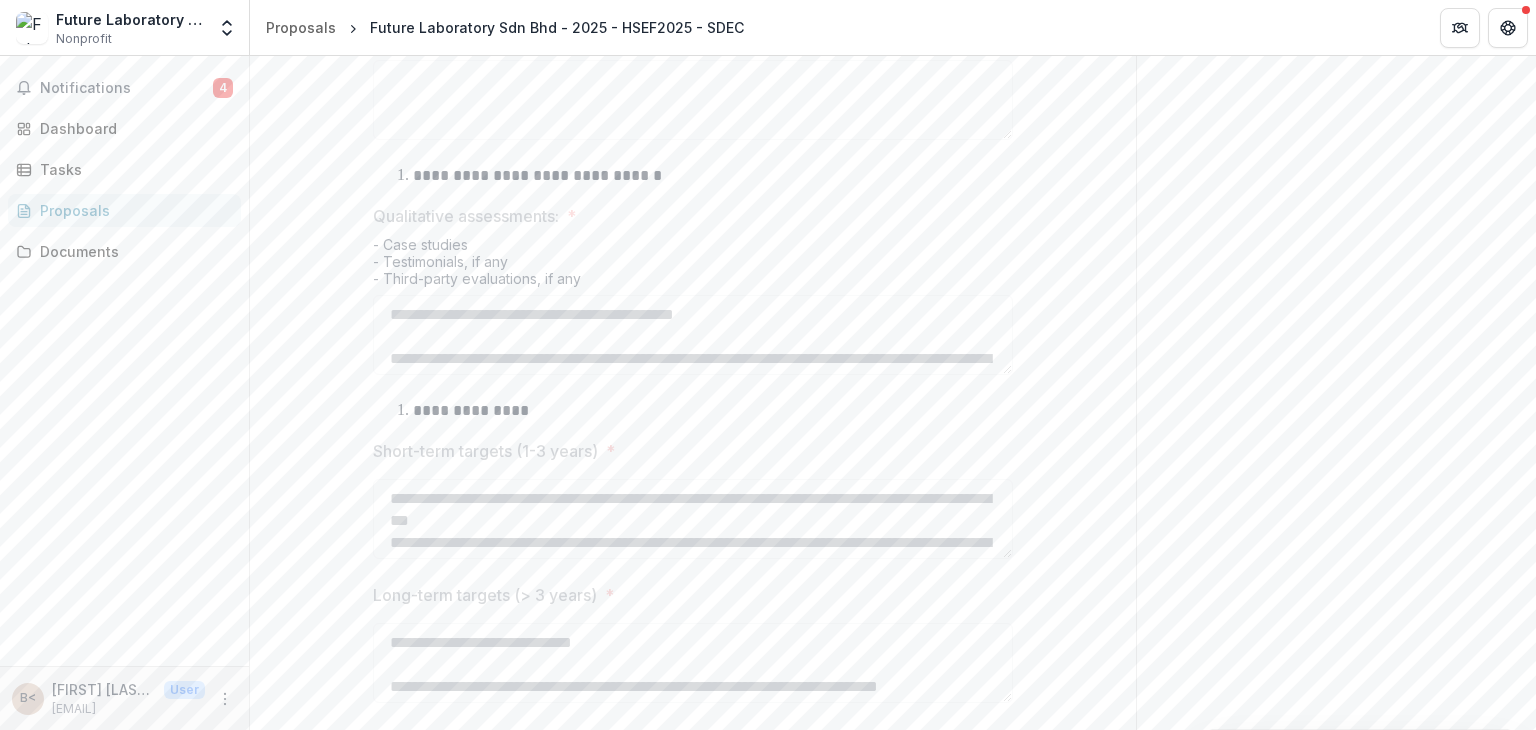 scroll, scrollTop: 1227, scrollLeft: 0, axis: vertical 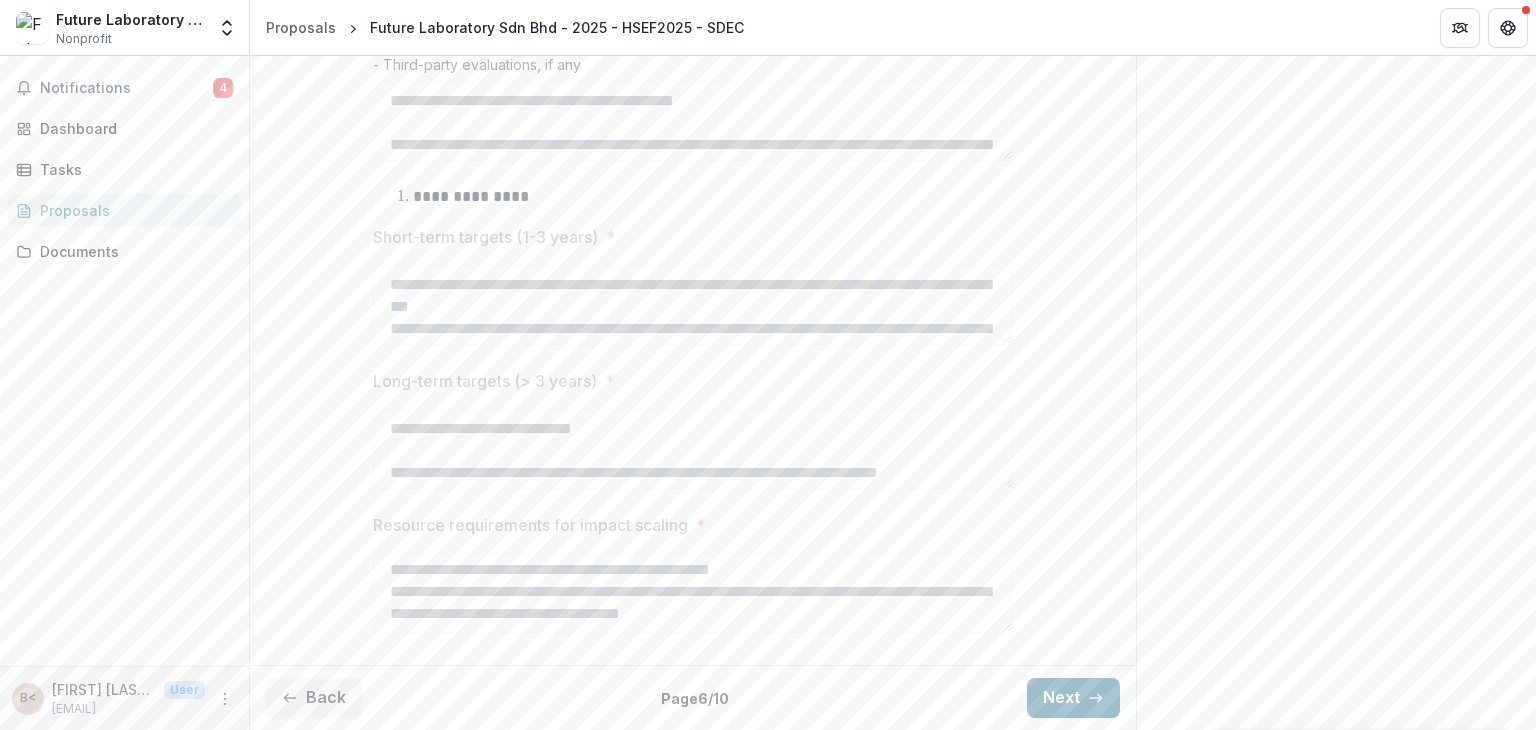 click on "Next" at bounding box center (1073, 698) 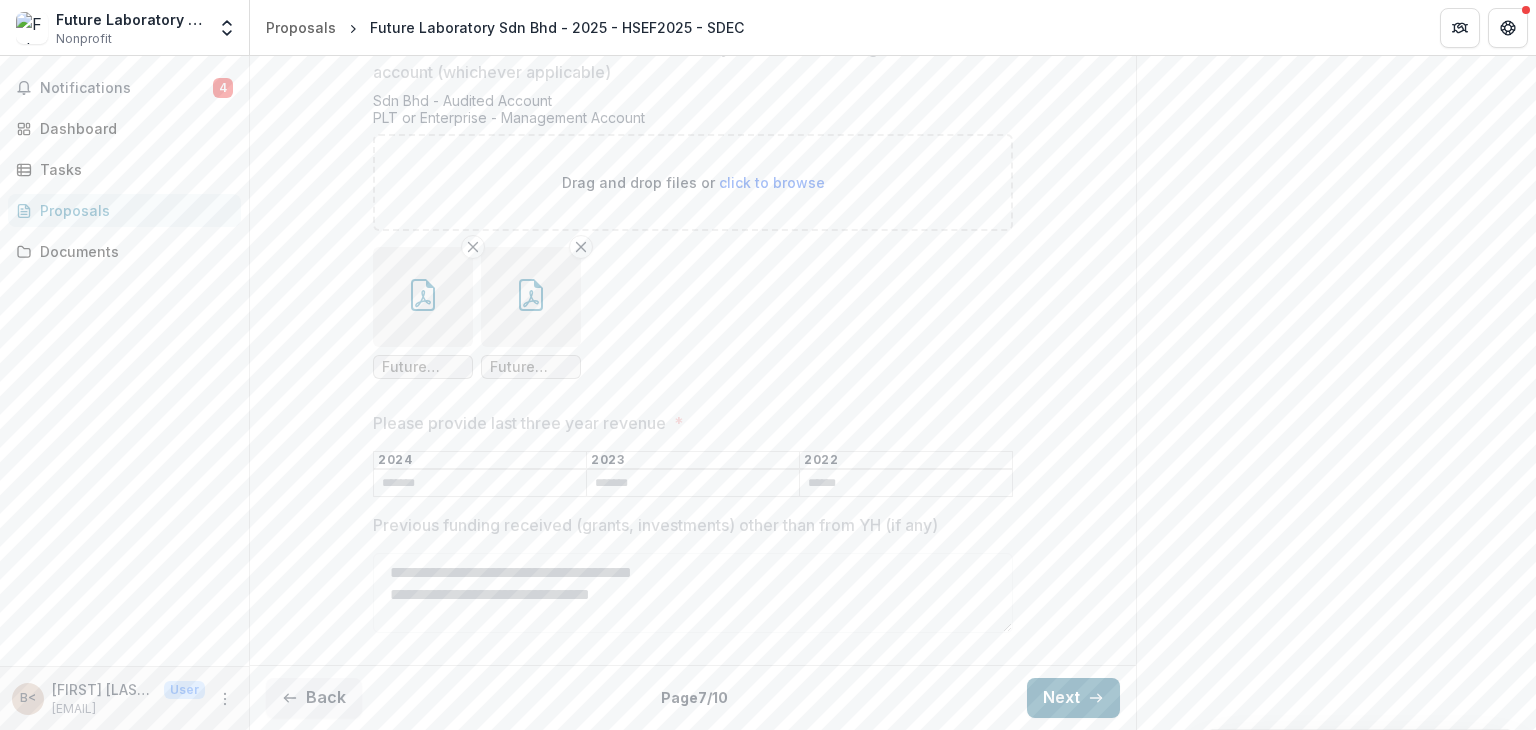 click on "Next" at bounding box center (1073, 698) 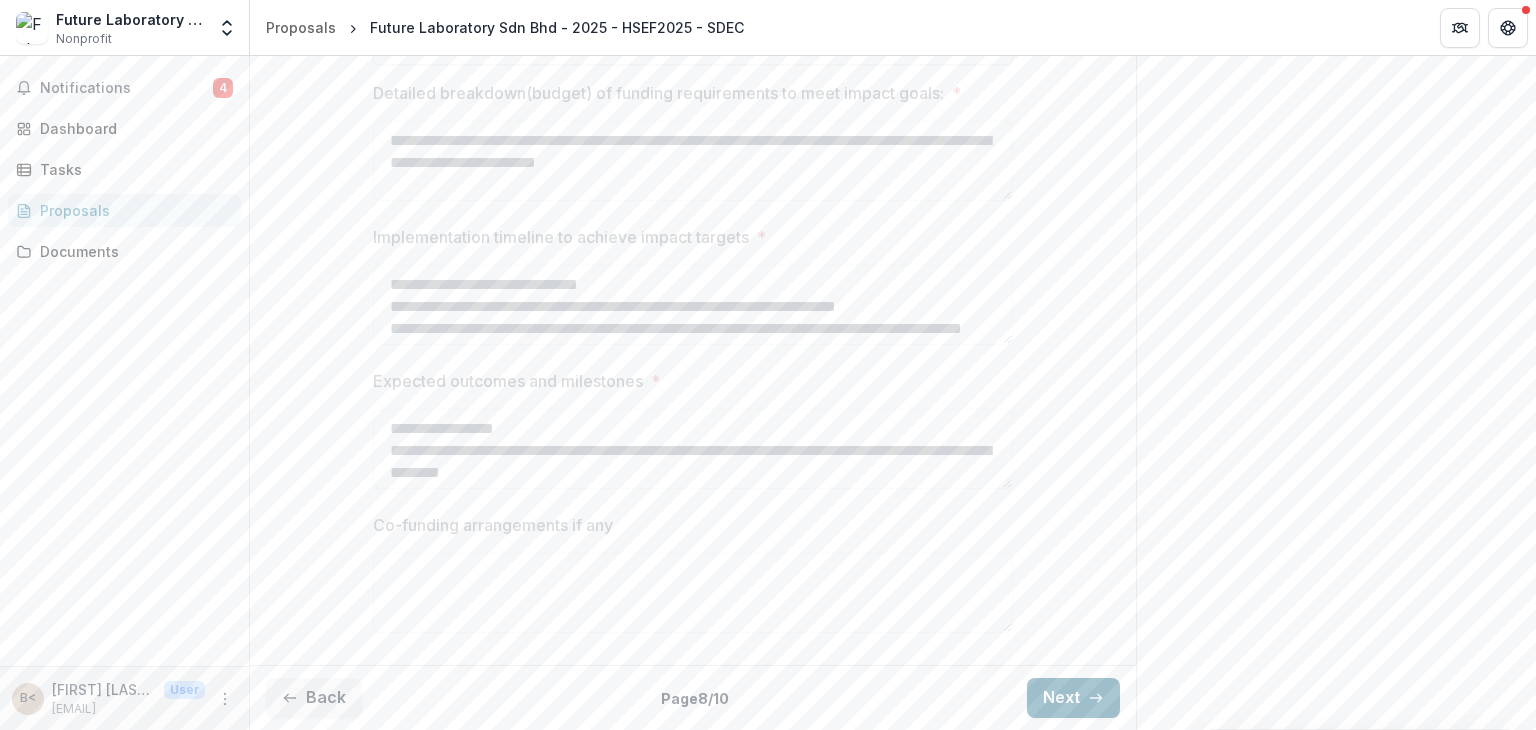click on "Next" at bounding box center [1073, 698] 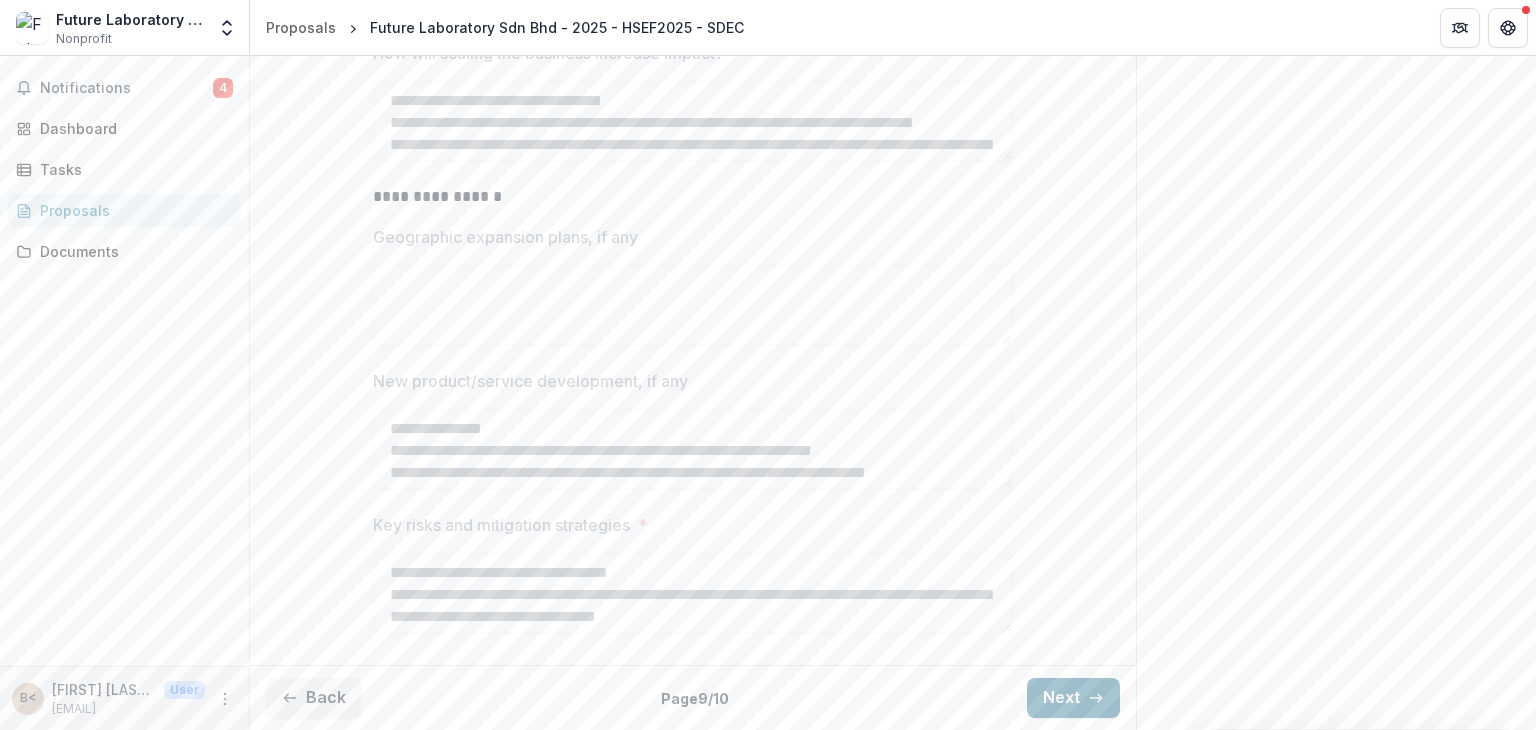 click on "Next" at bounding box center [1073, 698] 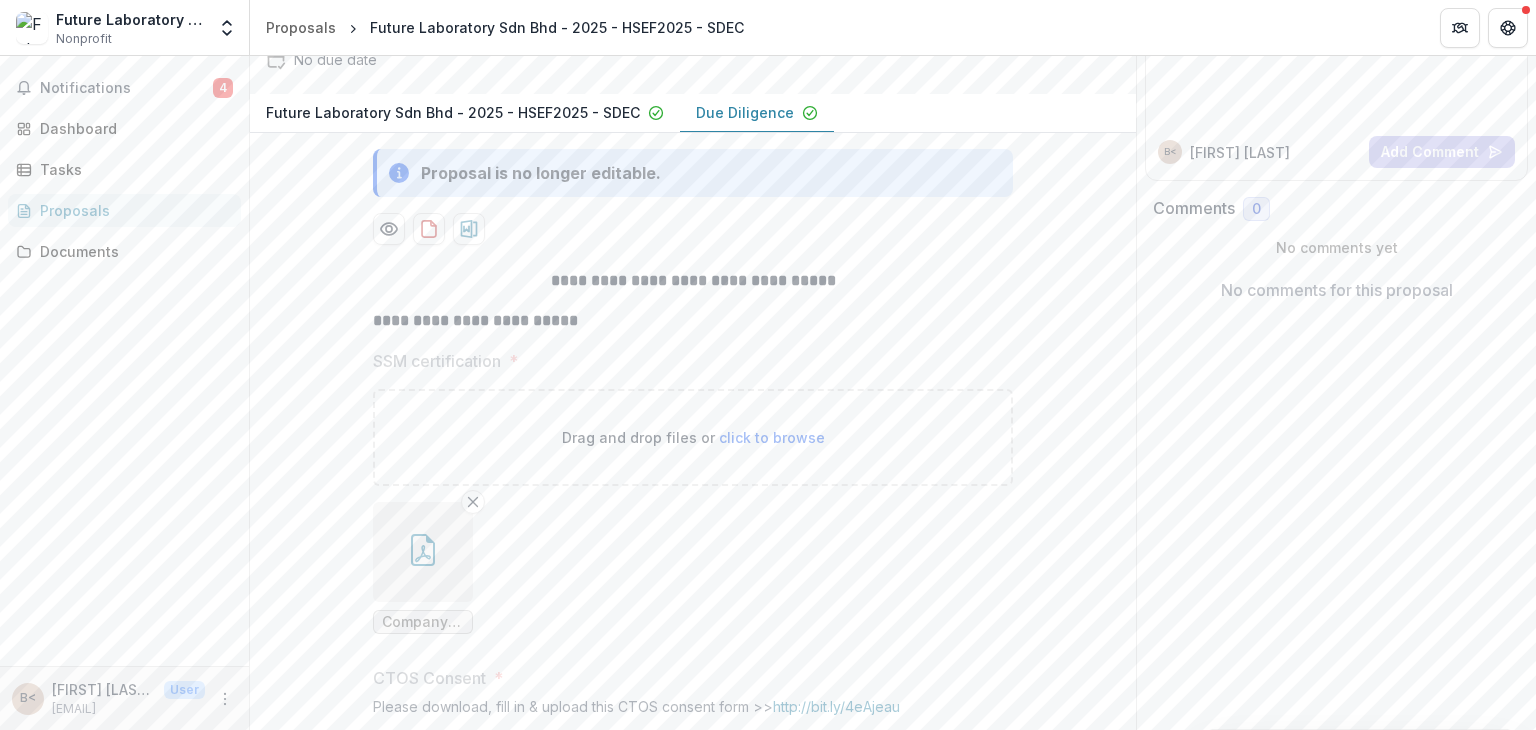 scroll, scrollTop: 76, scrollLeft: 0, axis: vertical 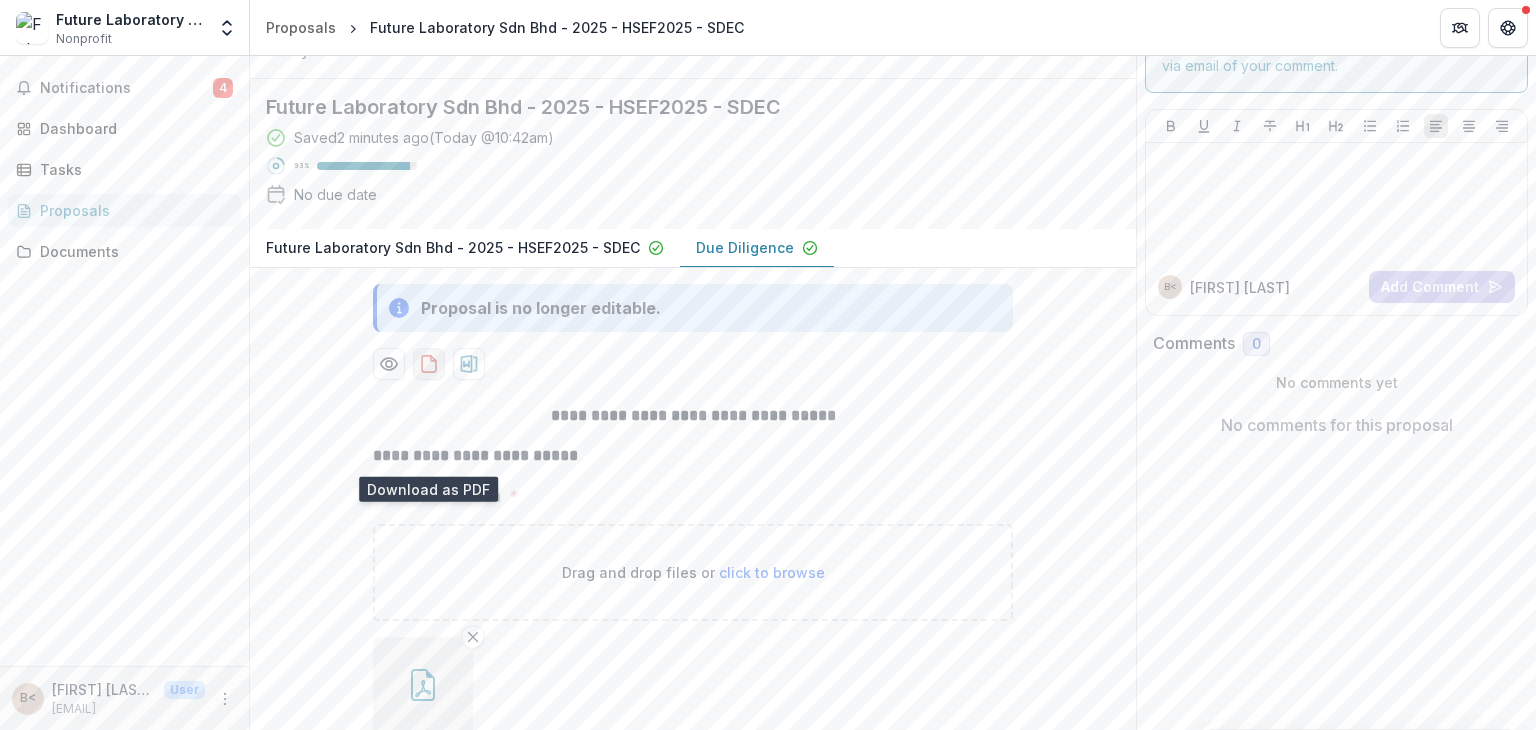 click 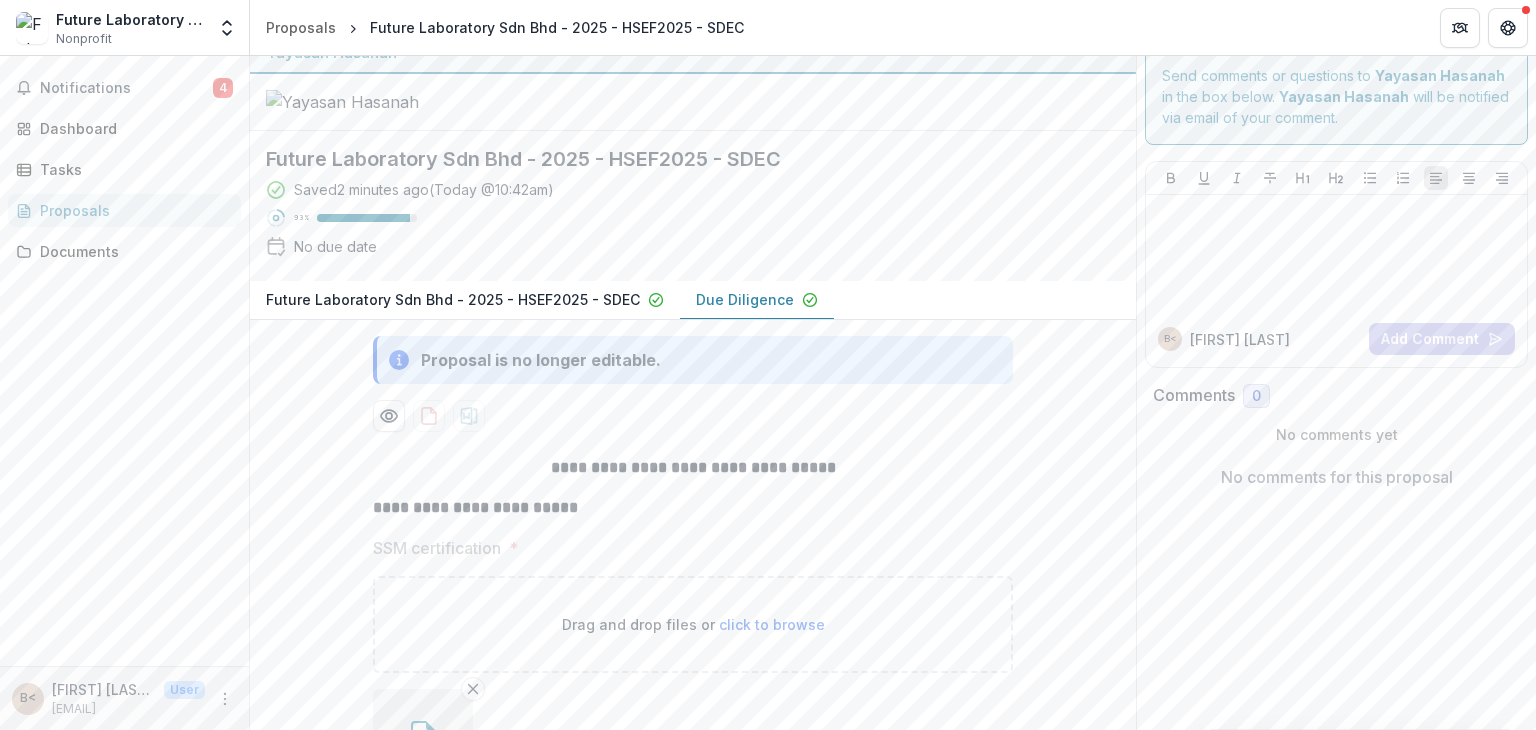 scroll, scrollTop: 0, scrollLeft: 0, axis: both 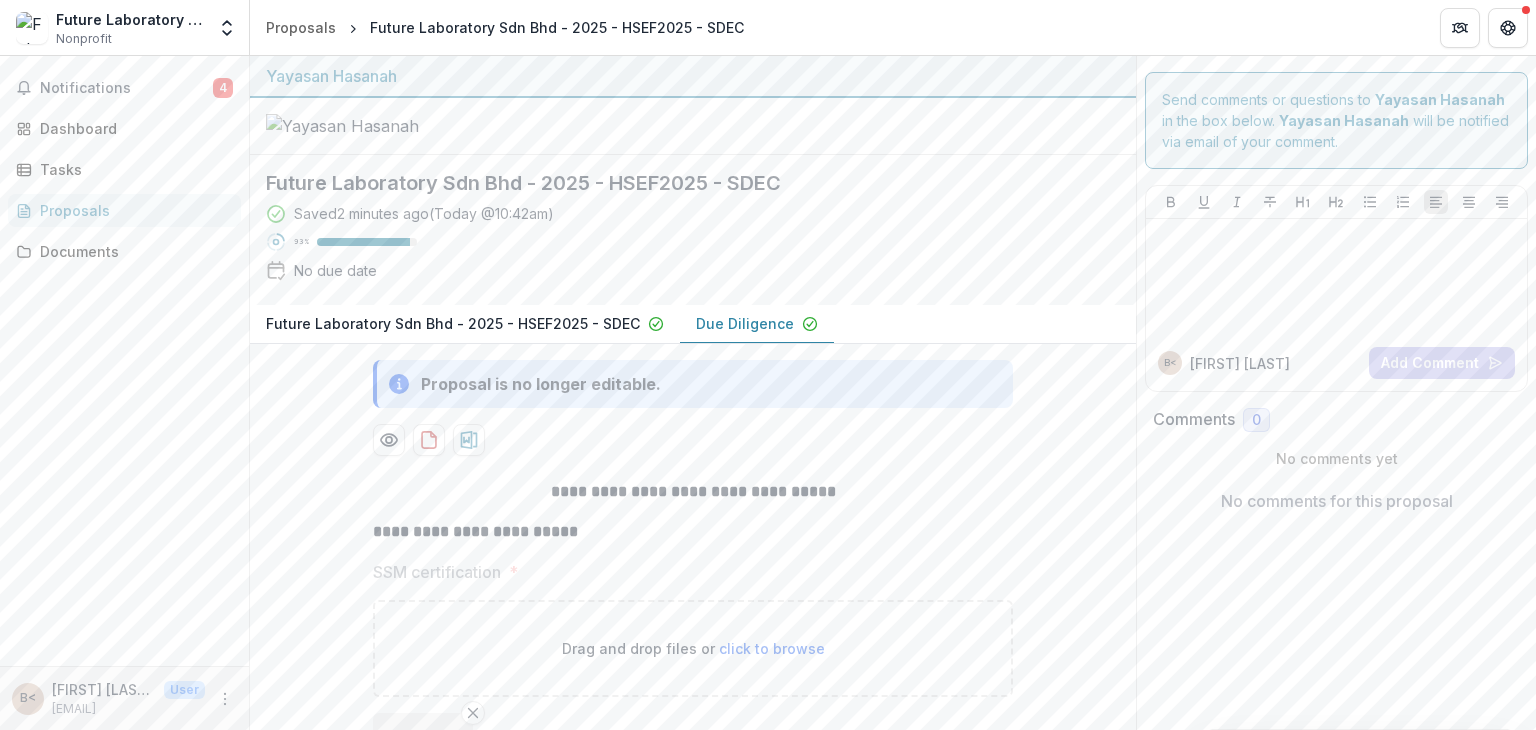 click 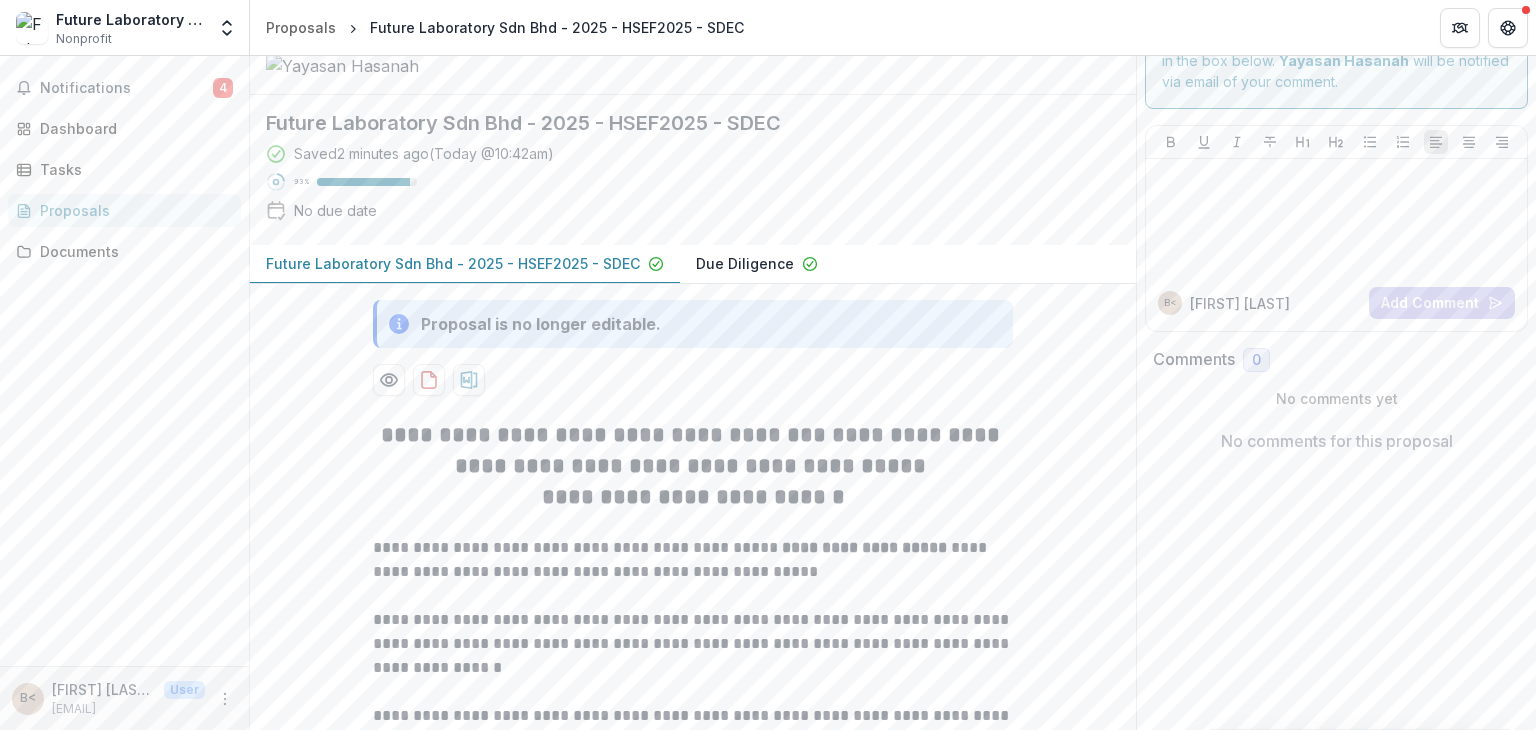 scroll, scrollTop: 0, scrollLeft: 0, axis: both 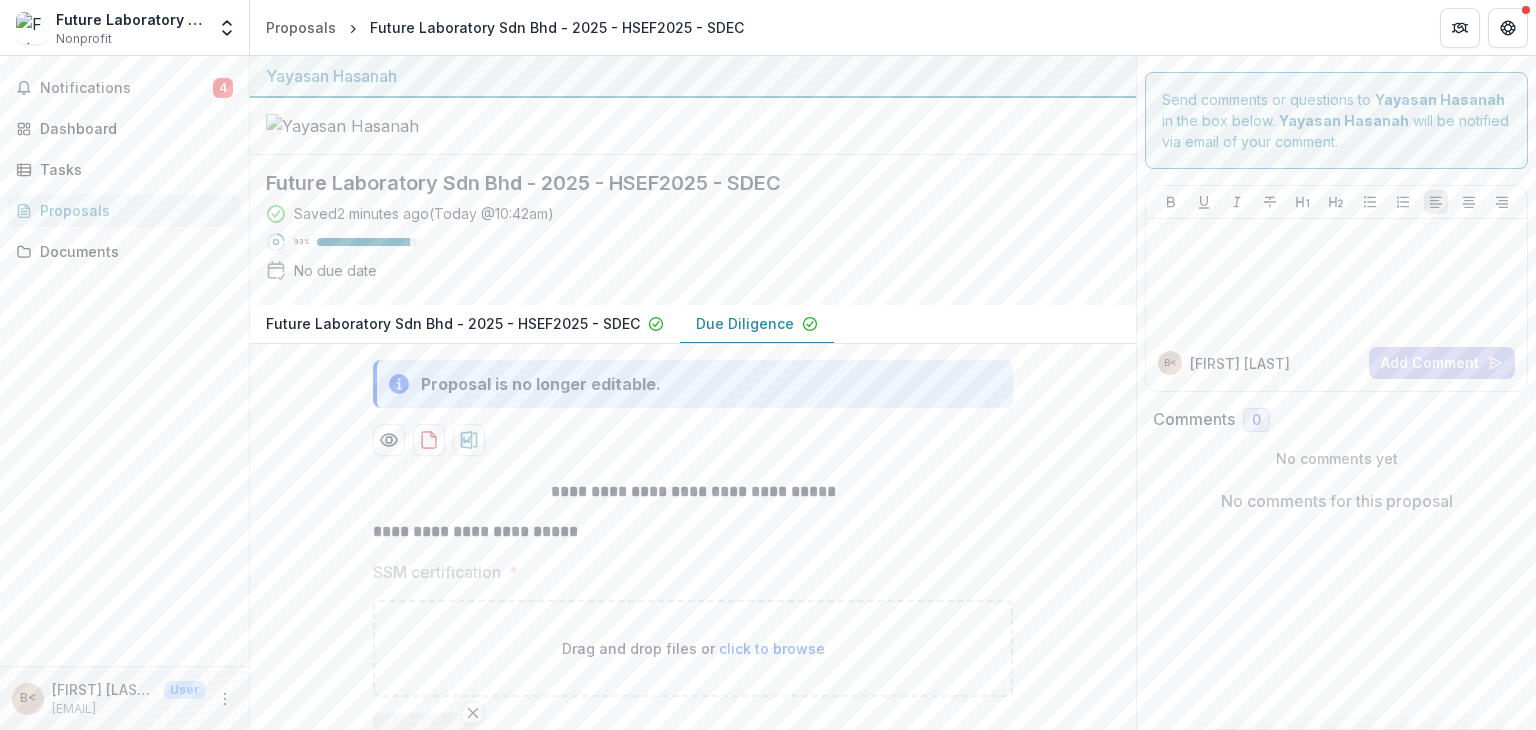 click on "Due Diligence" at bounding box center [745, 323] 